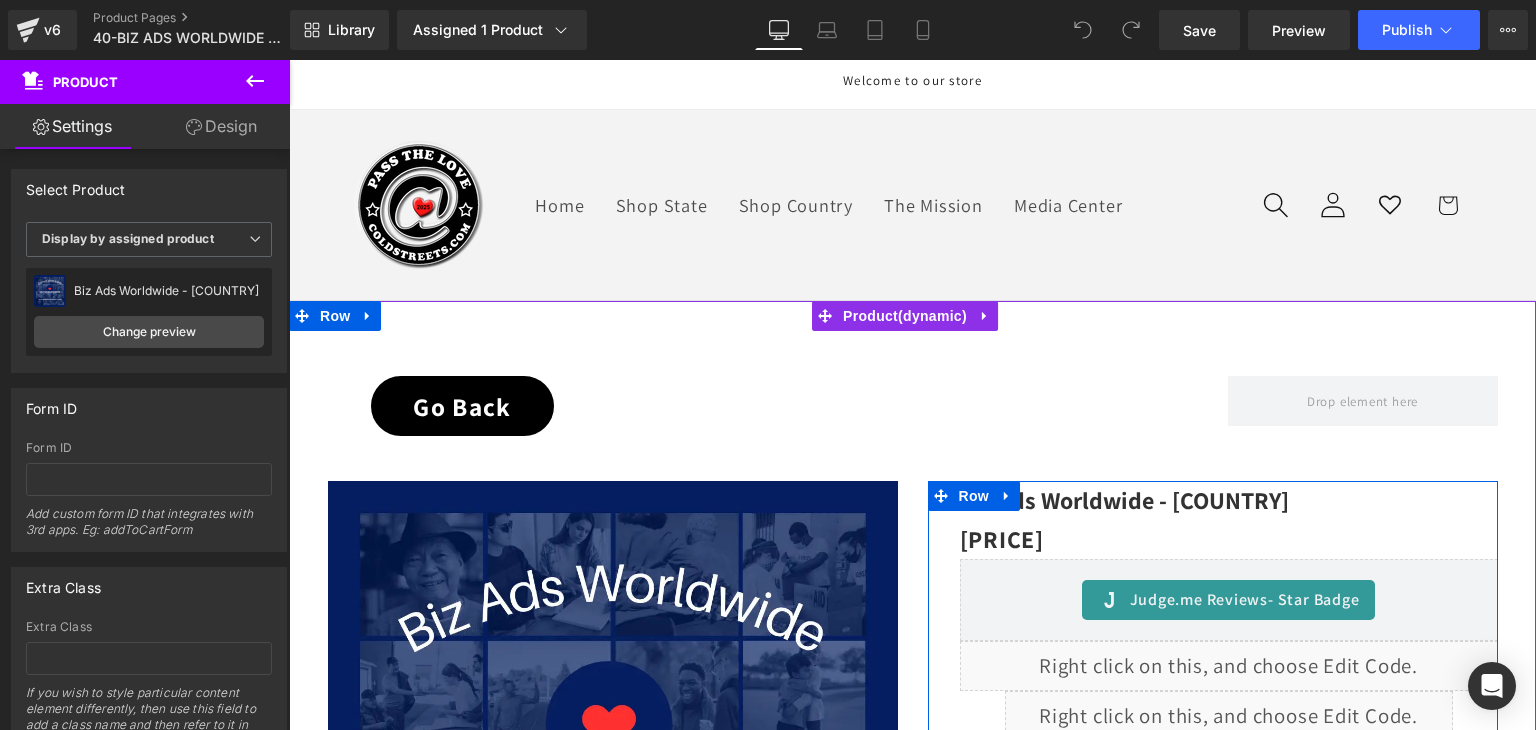 scroll, scrollTop: 1300, scrollLeft: 0, axis: vertical 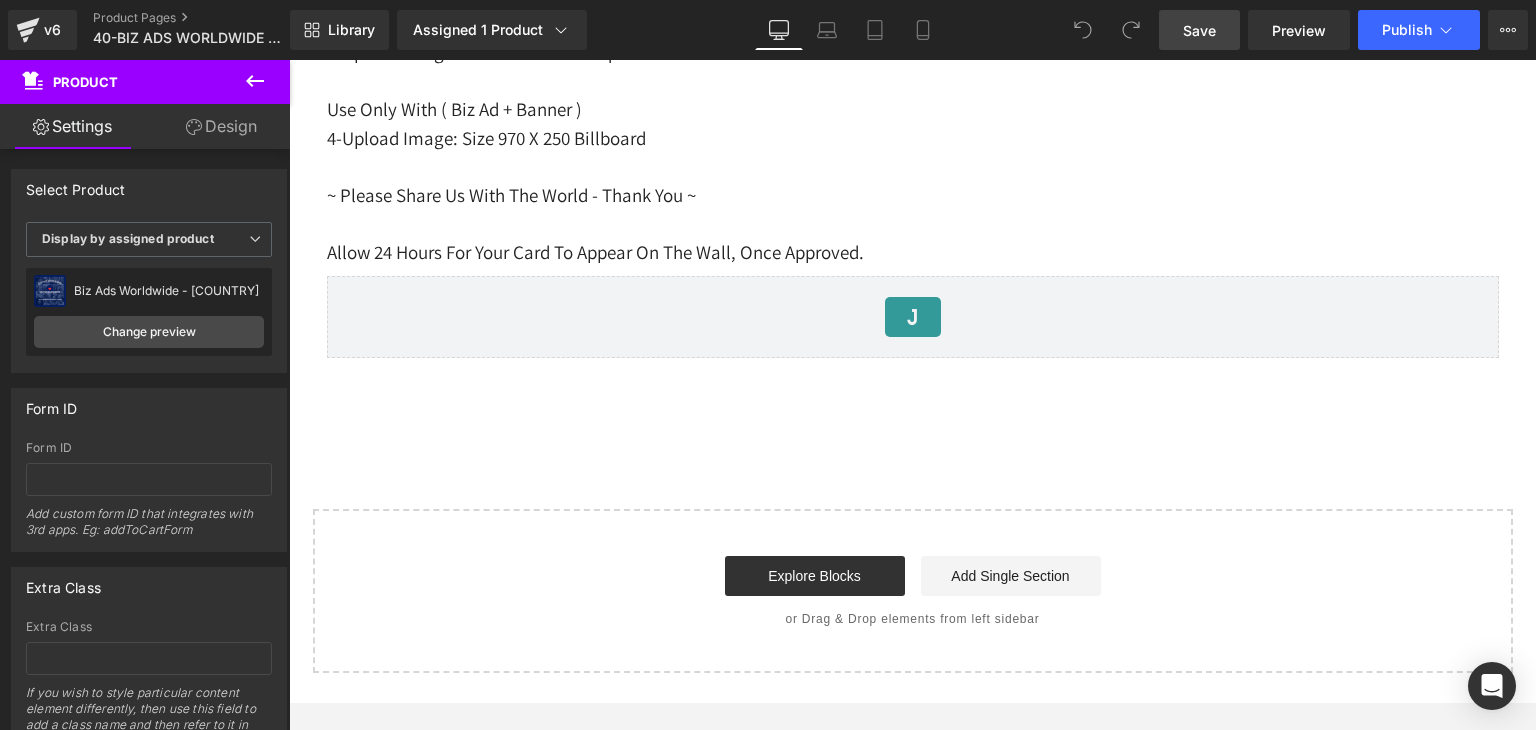 click on "Save" at bounding box center [1199, 30] 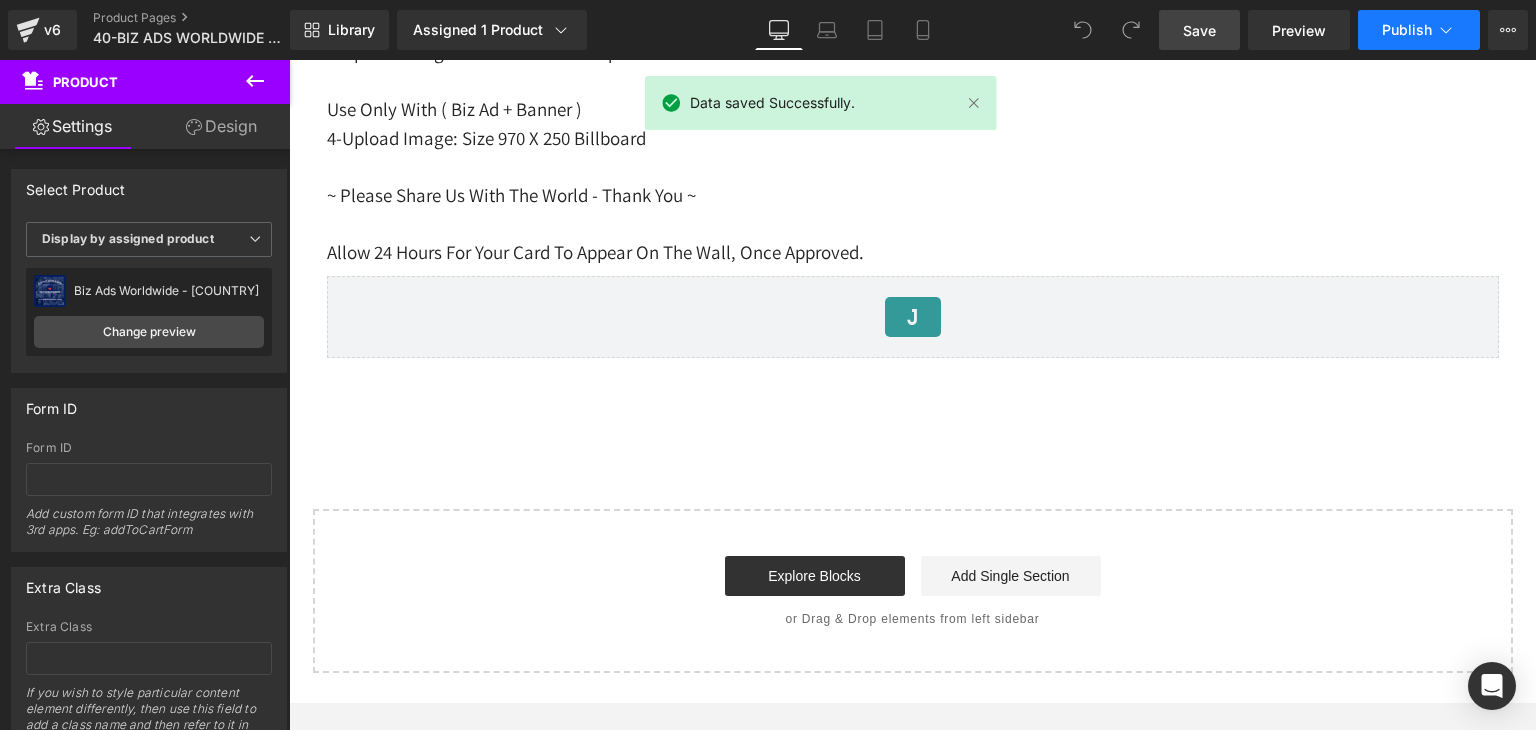click on "Publish" at bounding box center [1419, 30] 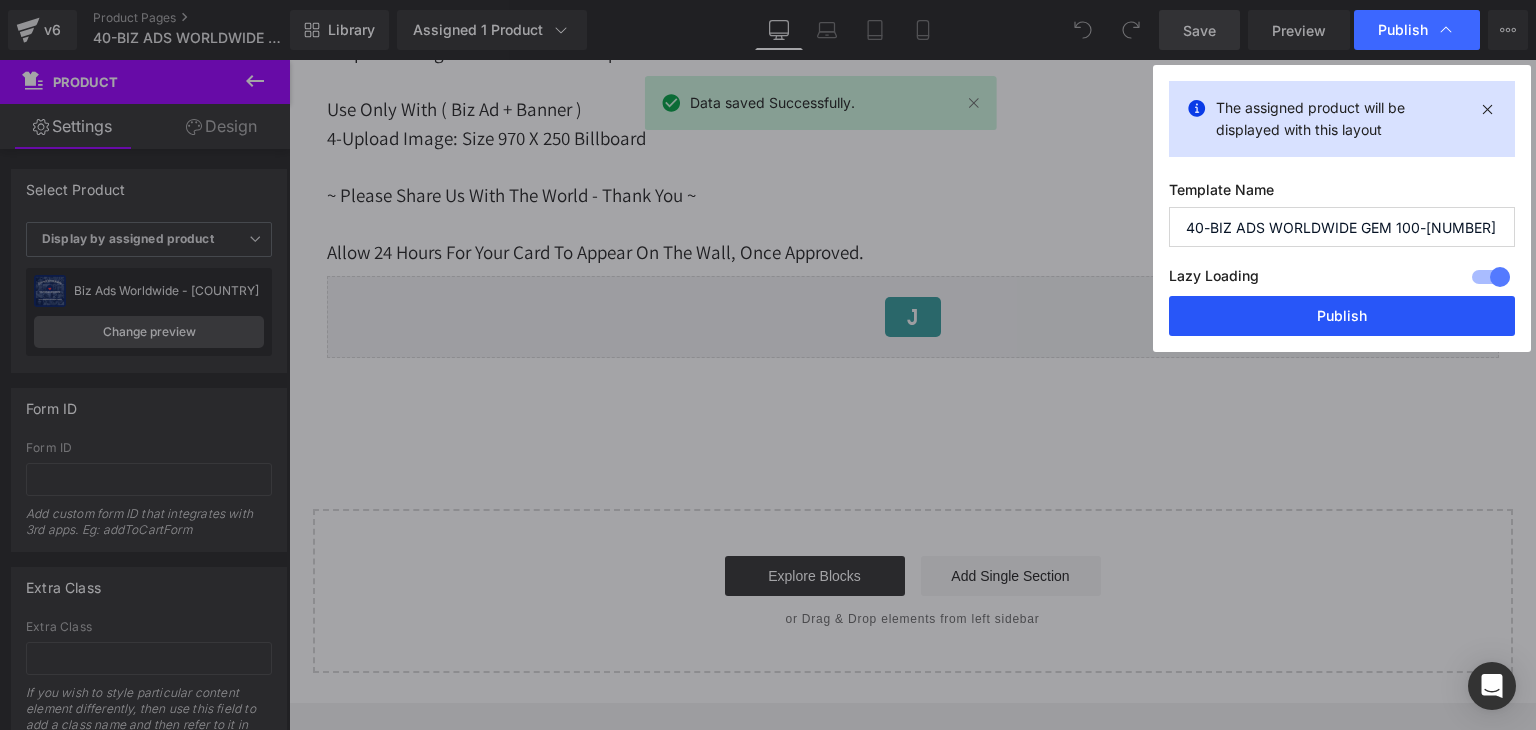 click on "Publish" at bounding box center (1342, 316) 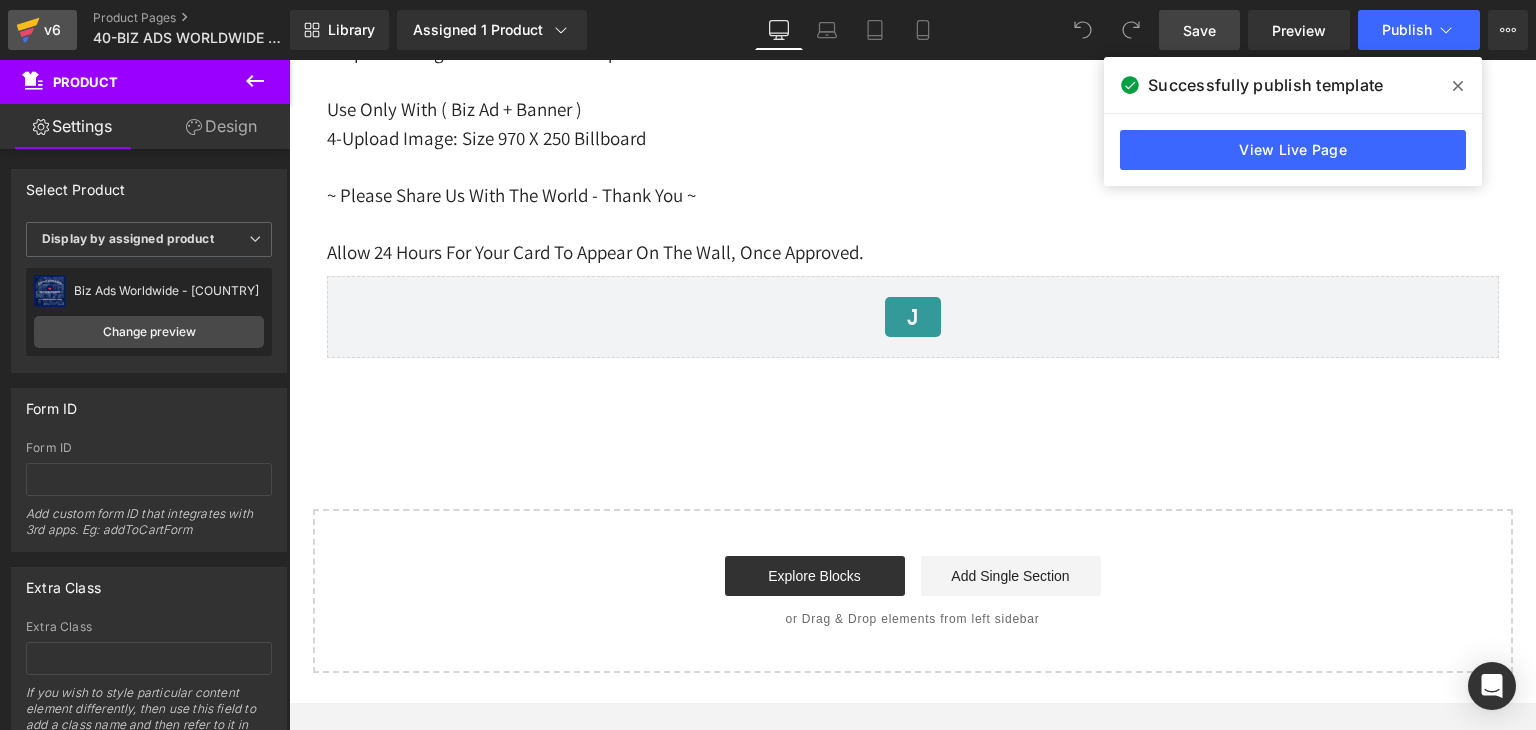 click 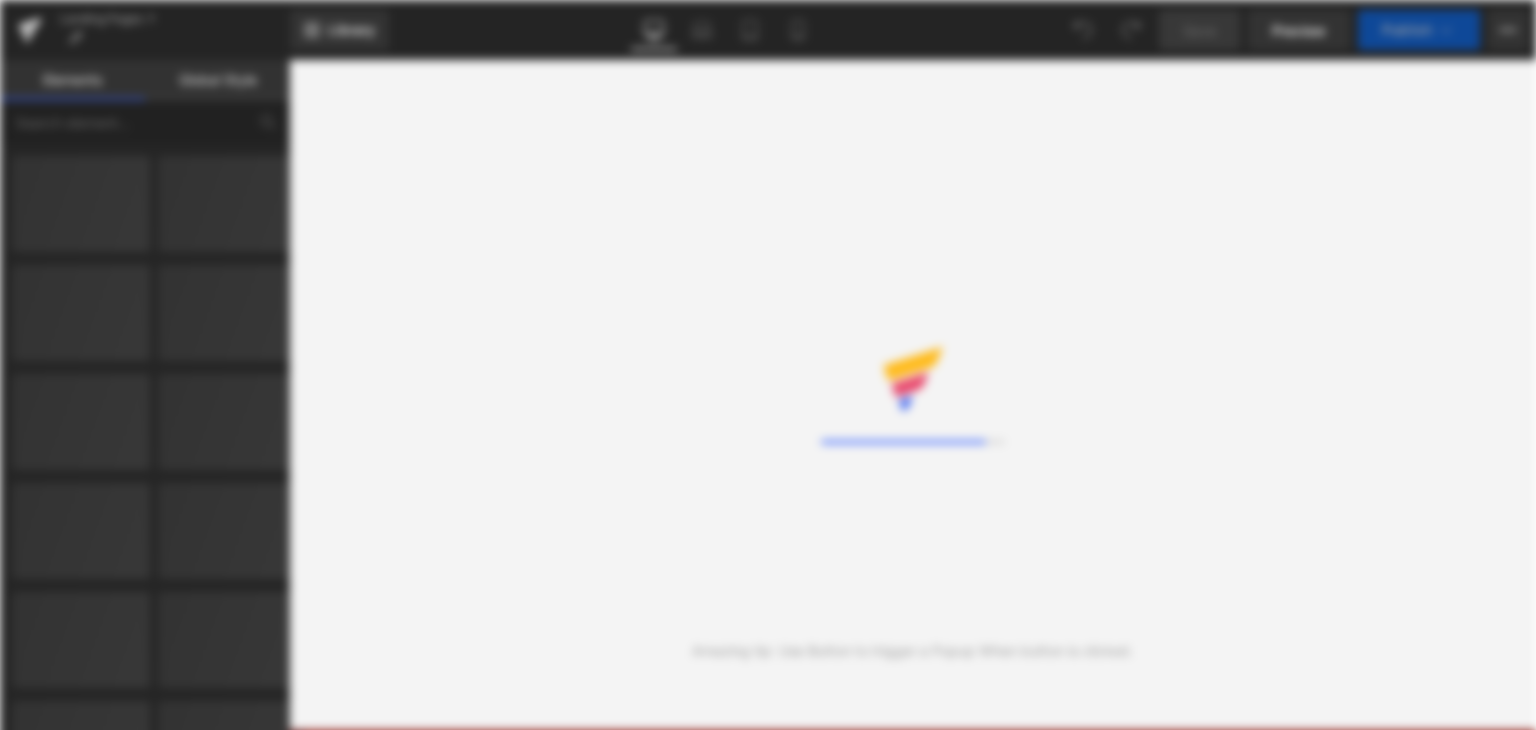 scroll, scrollTop: 0, scrollLeft: 0, axis: both 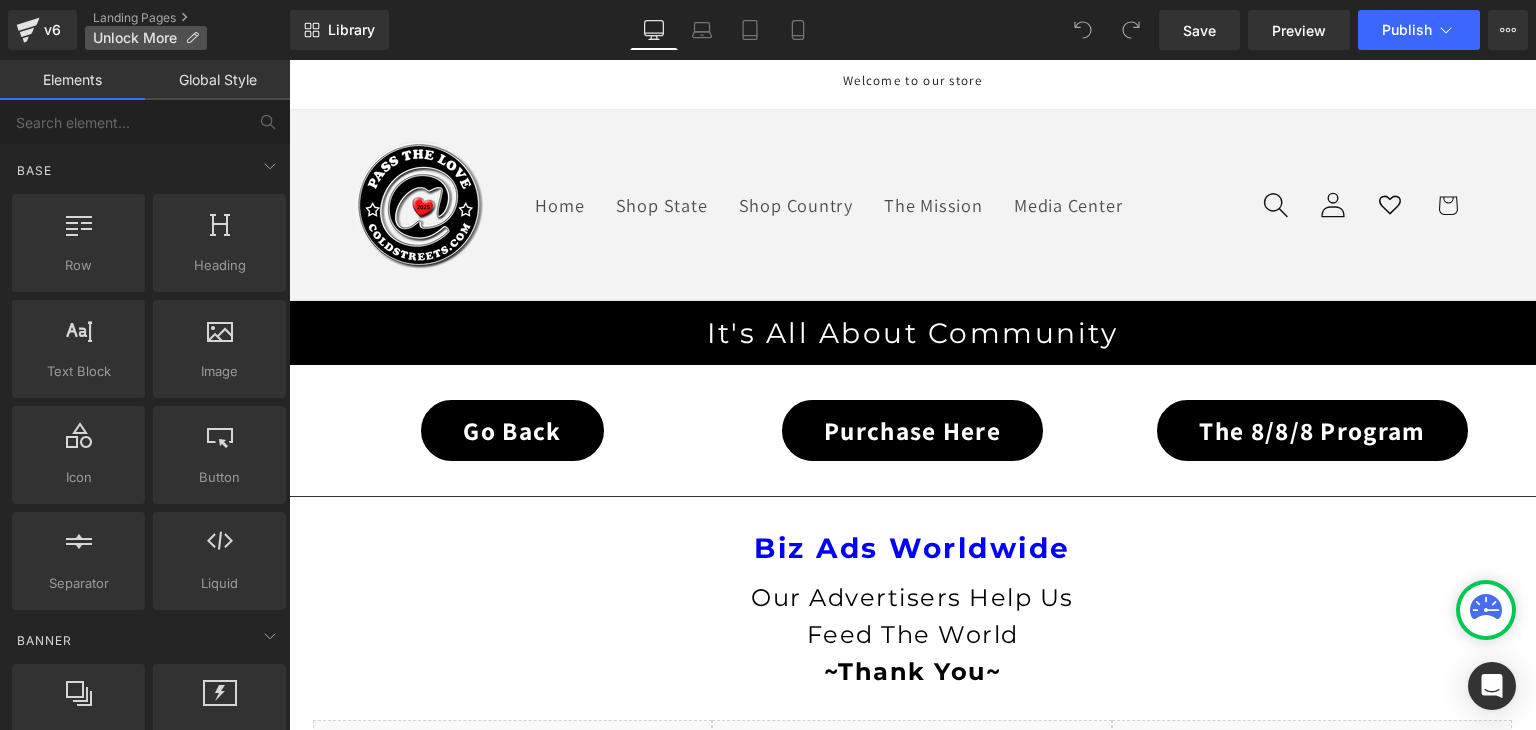 click at bounding box center [192, 38] 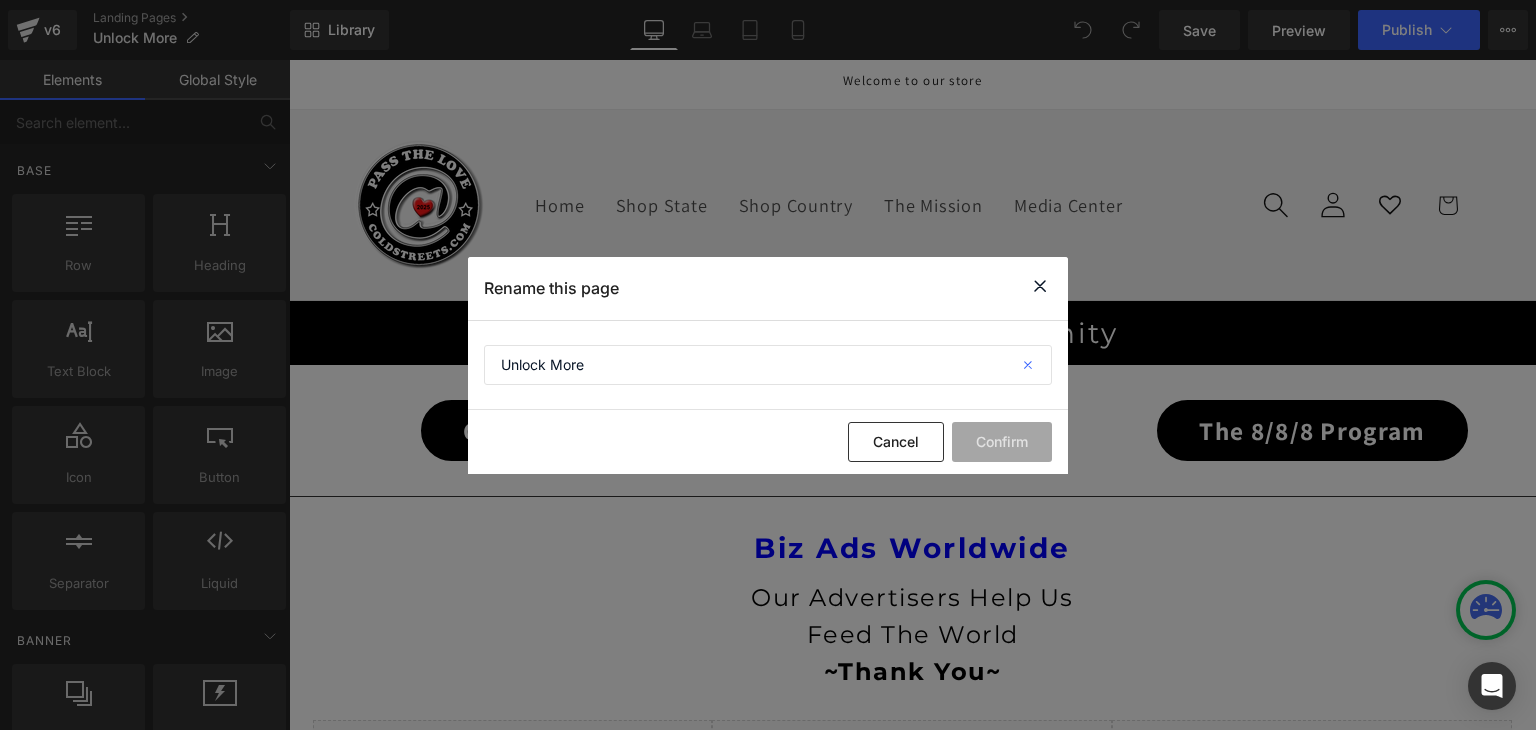 click at bounding box center [1030, 365] 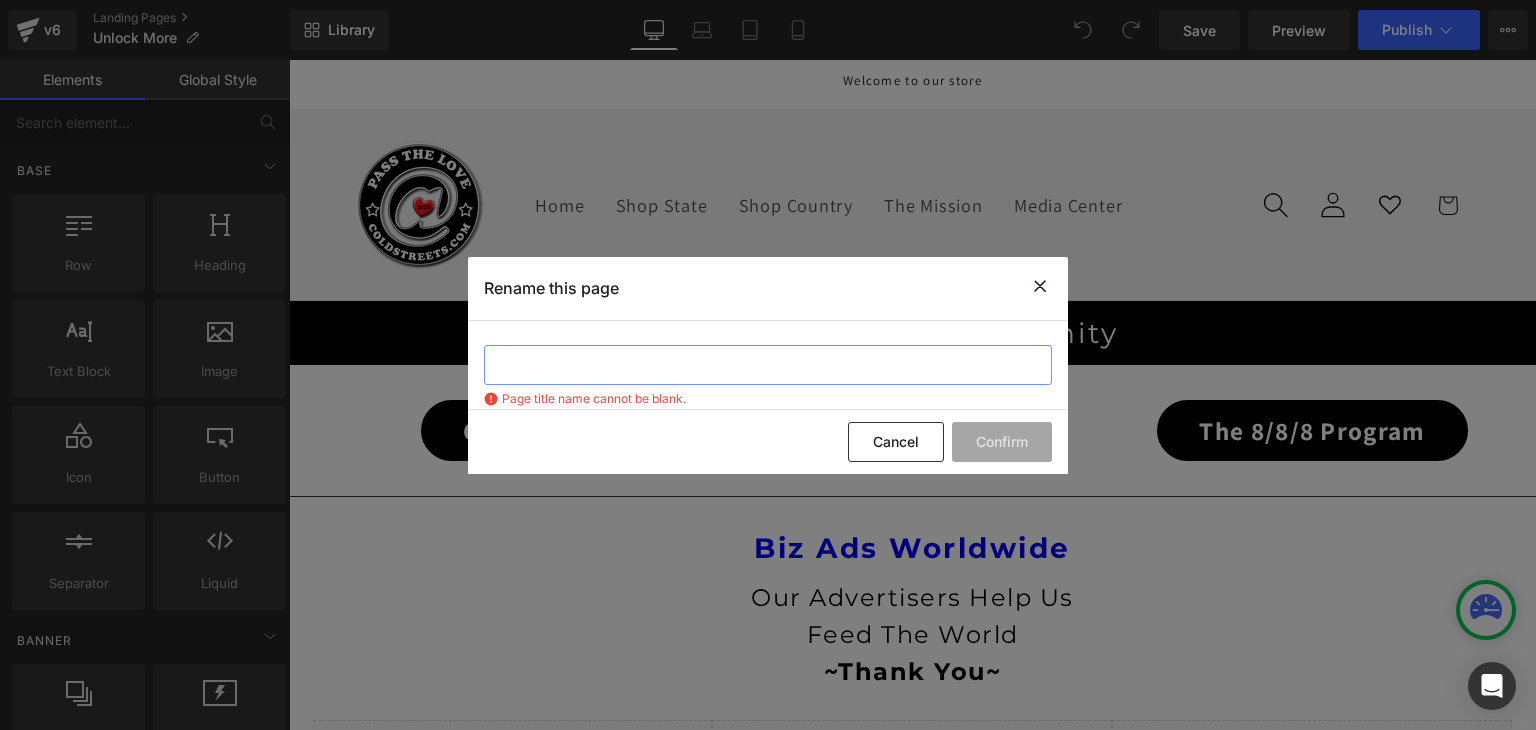 click at bounding box center (768, 365) 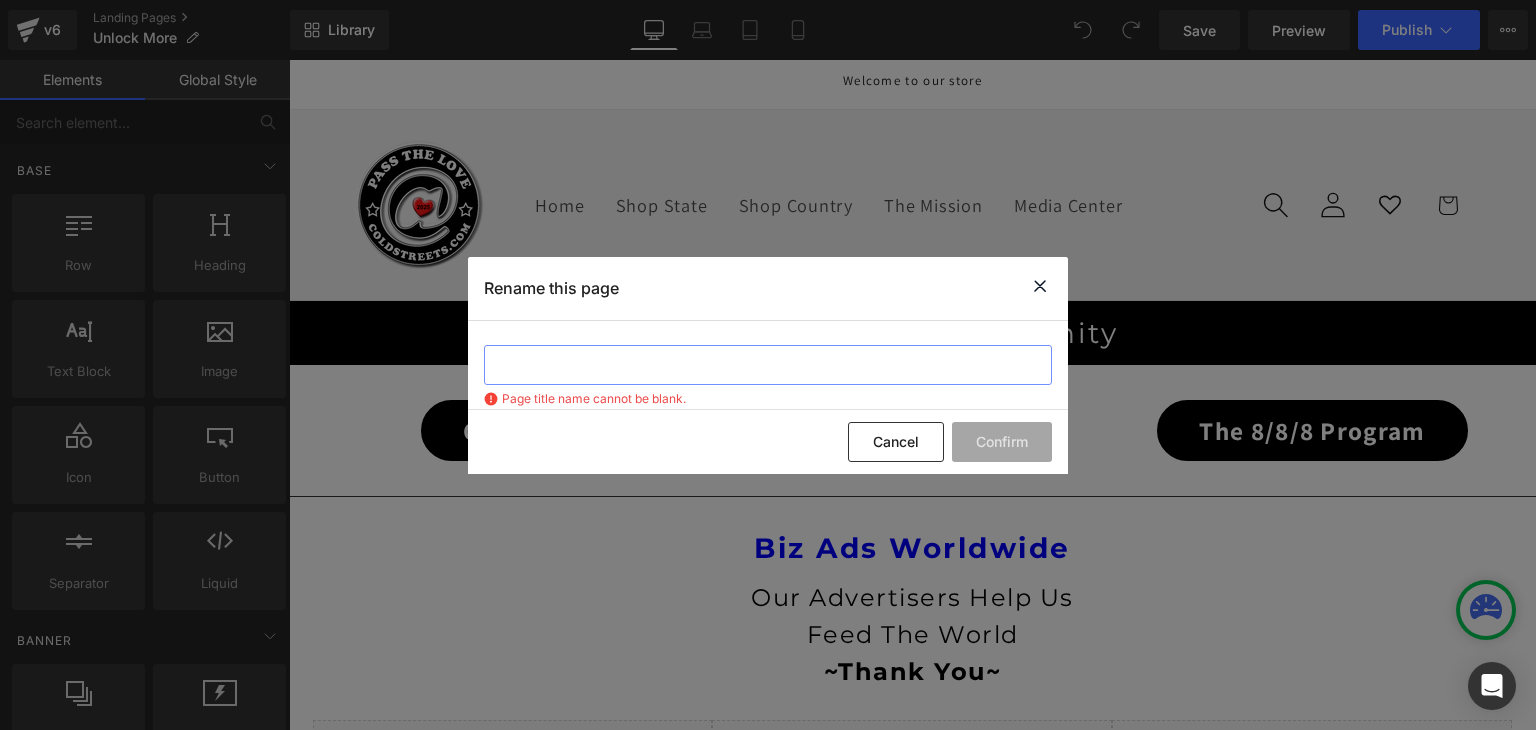 click at bounding box center (768, 365) 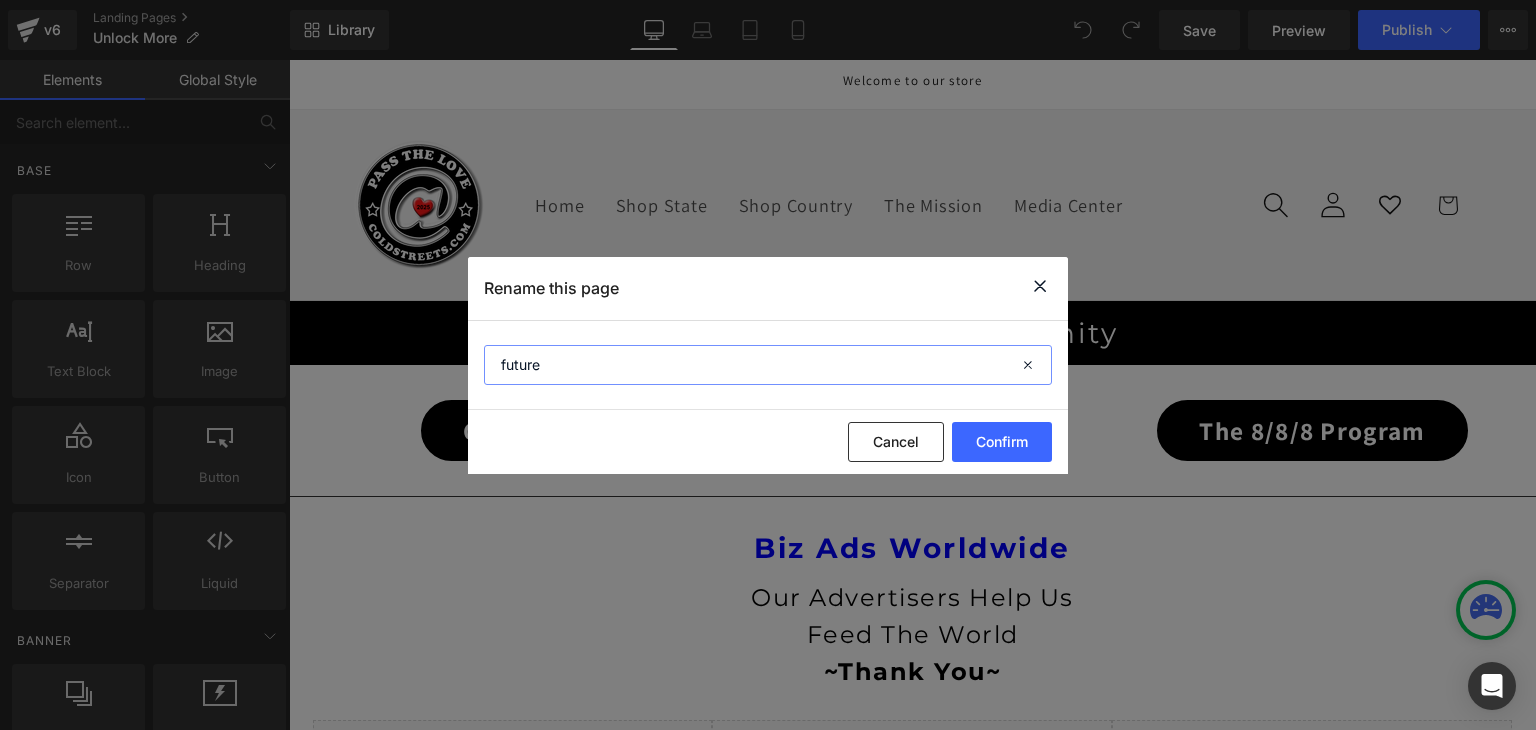 drag, startPoint x: 505, startPoint y: 364, endPoint x: 478, endPoint y: 364, distance: 27 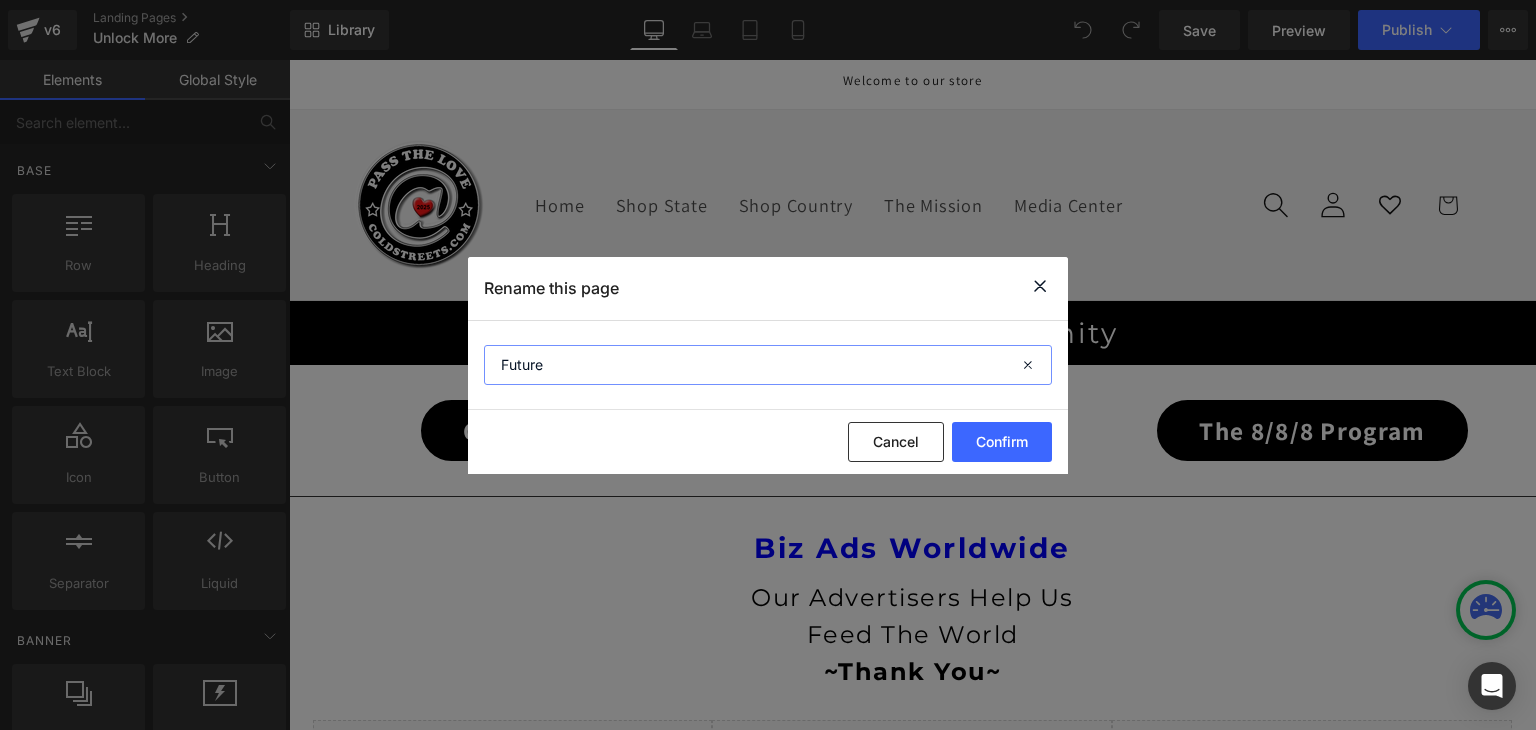 click on "Future" at bounding box center [768, 365] 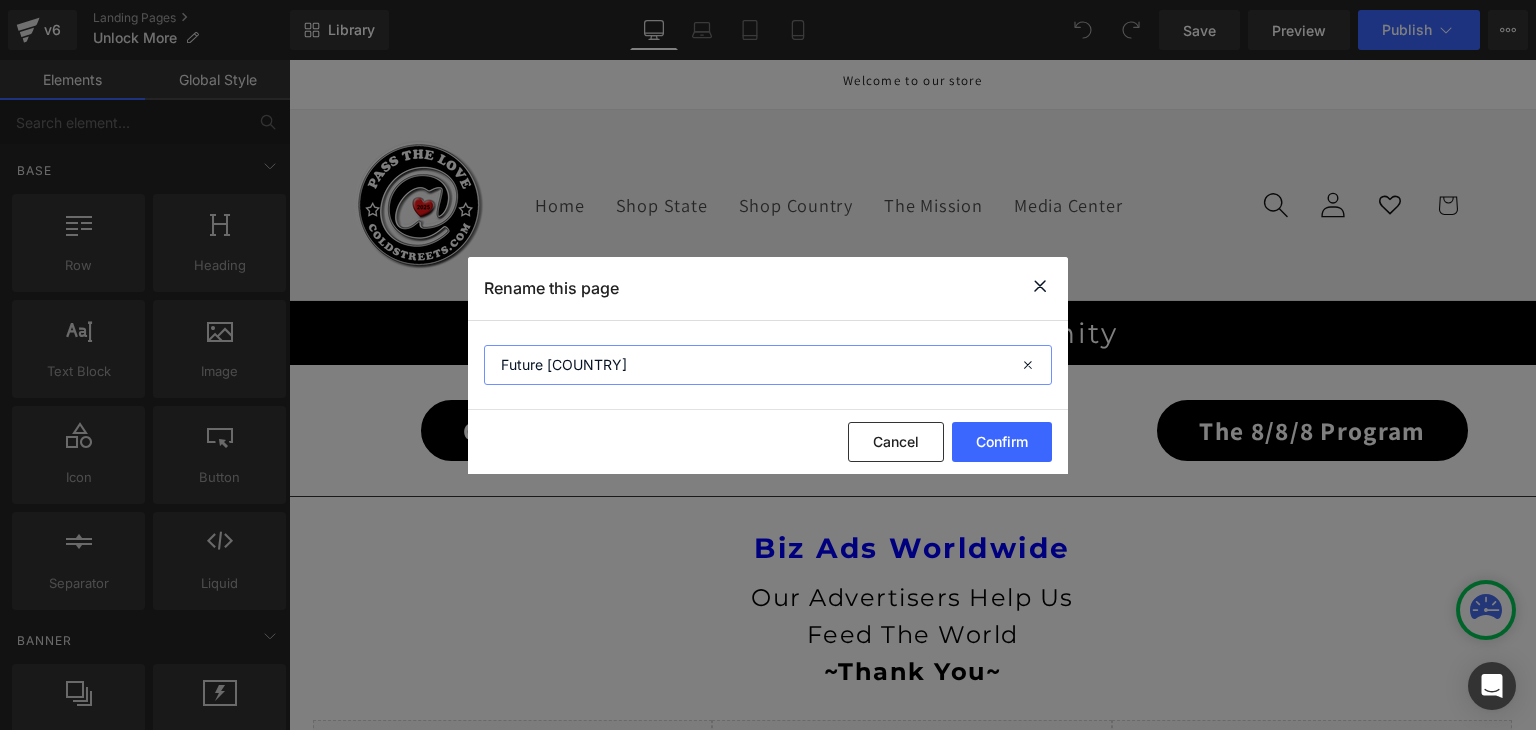 drag, startPoint x: 541, startPoint y: 361, endPoint x: 495, endPoint y: 361, distance: 46 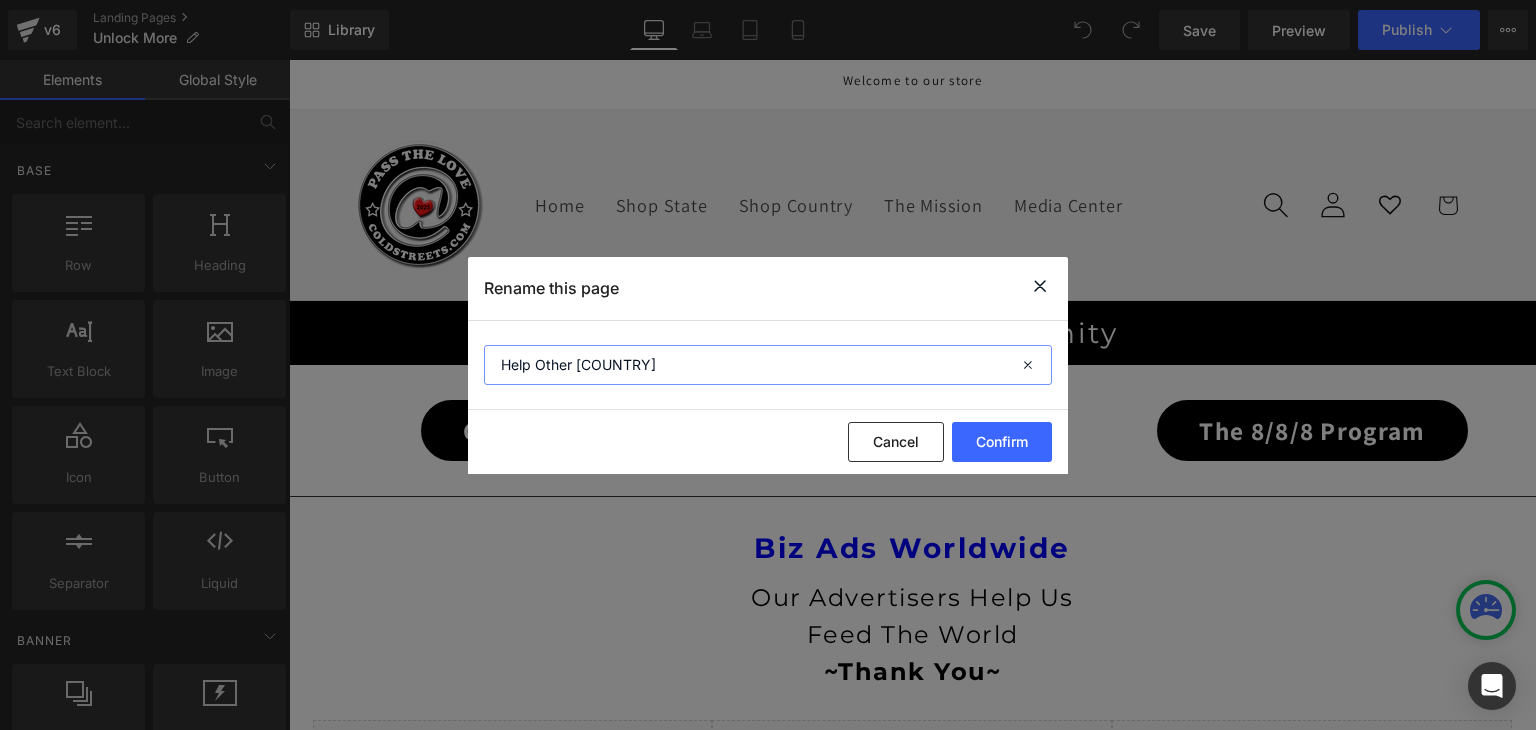 drag, startPoint x: 647, startPoint y: 365, endPoint x: 482, endPoint y: 356, distance: 165.24527 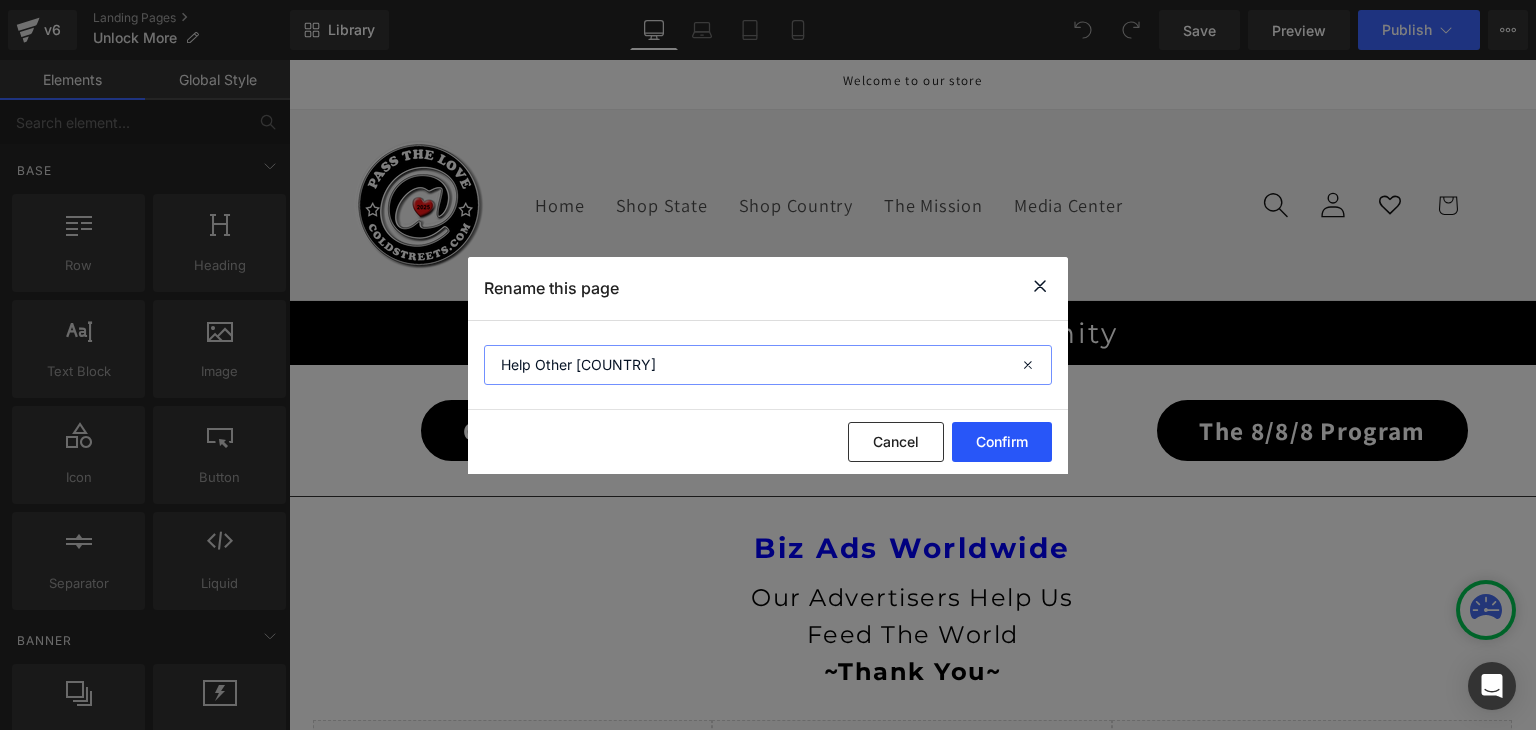 type on "Help Other Countries" 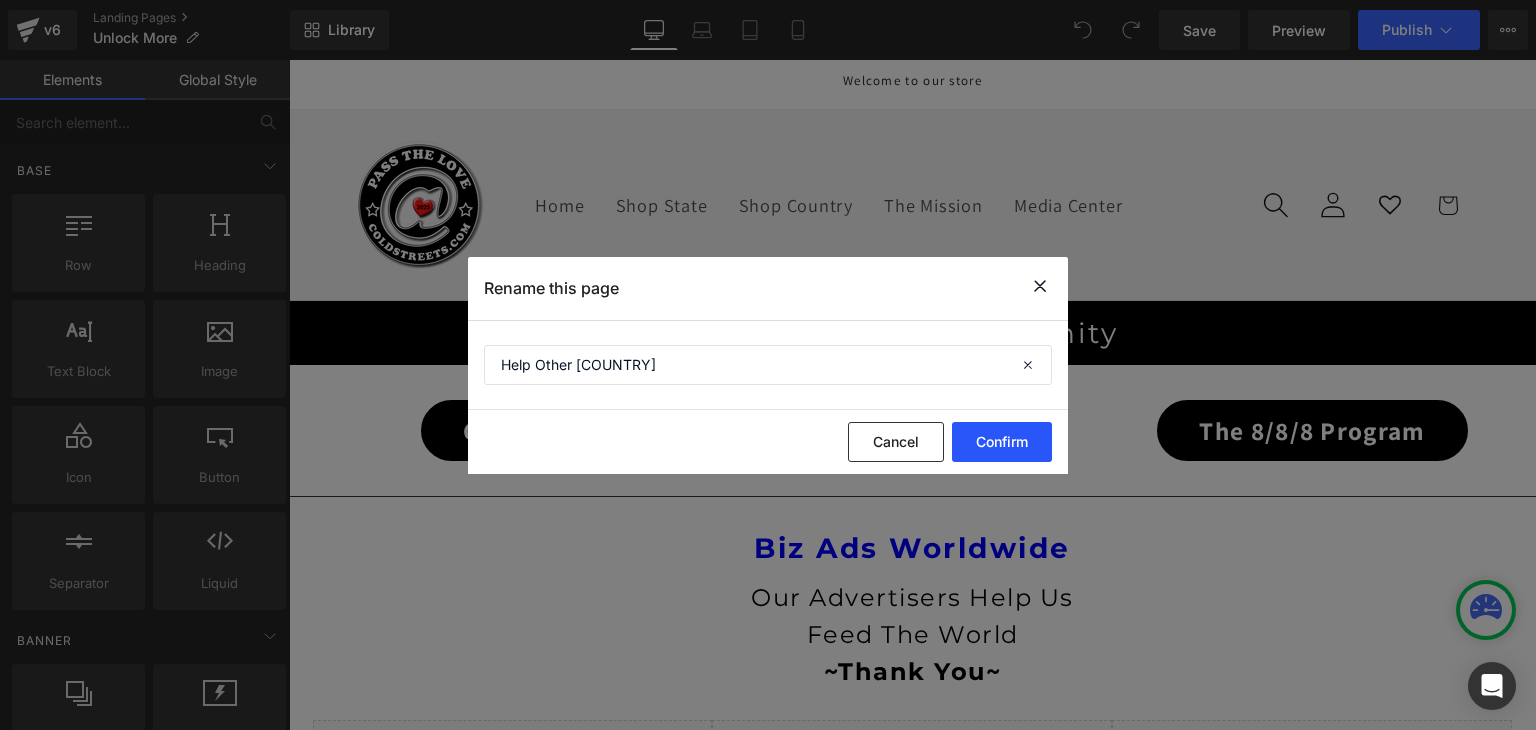 click on "Confirm" at bounding box center [1002, 442] 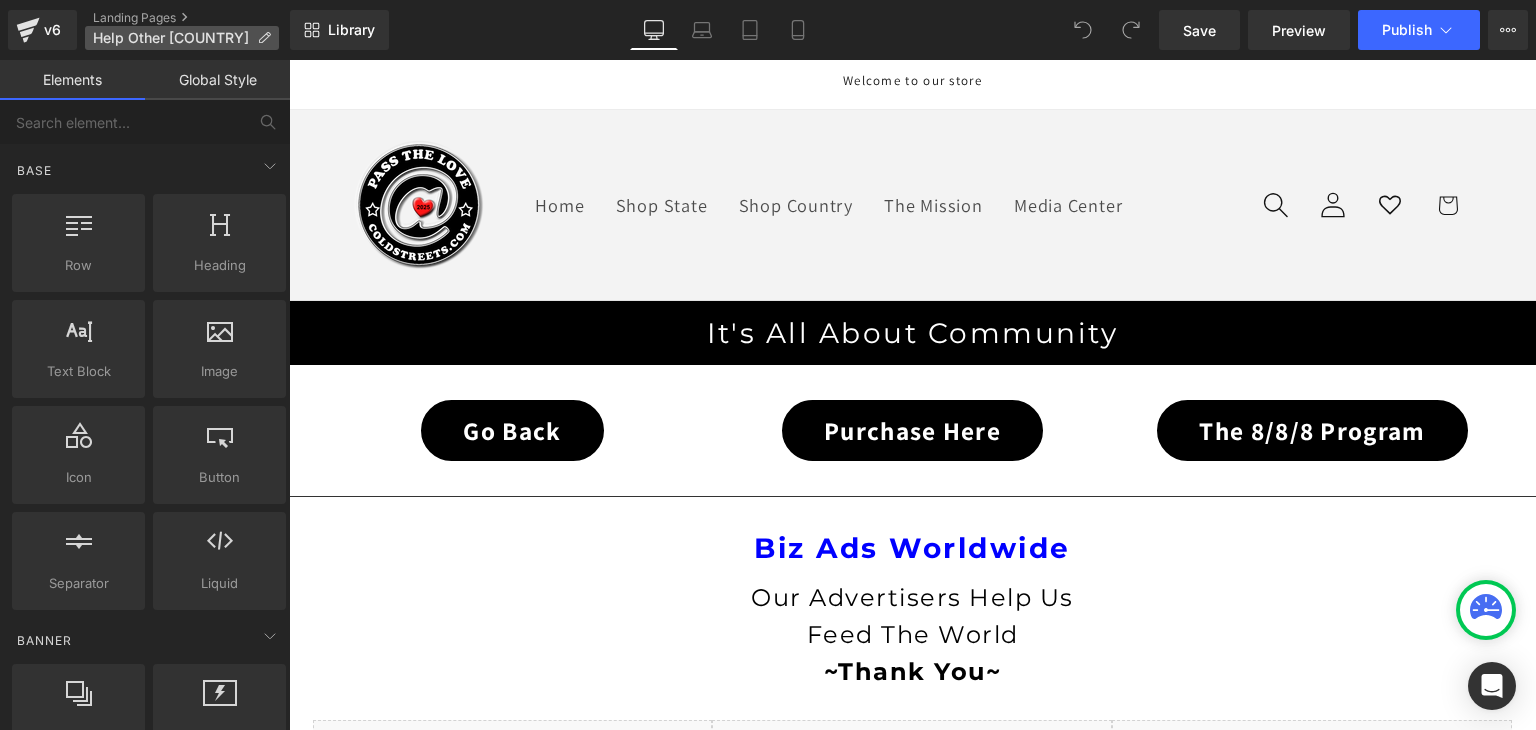 click at bounding box center [264, 38] 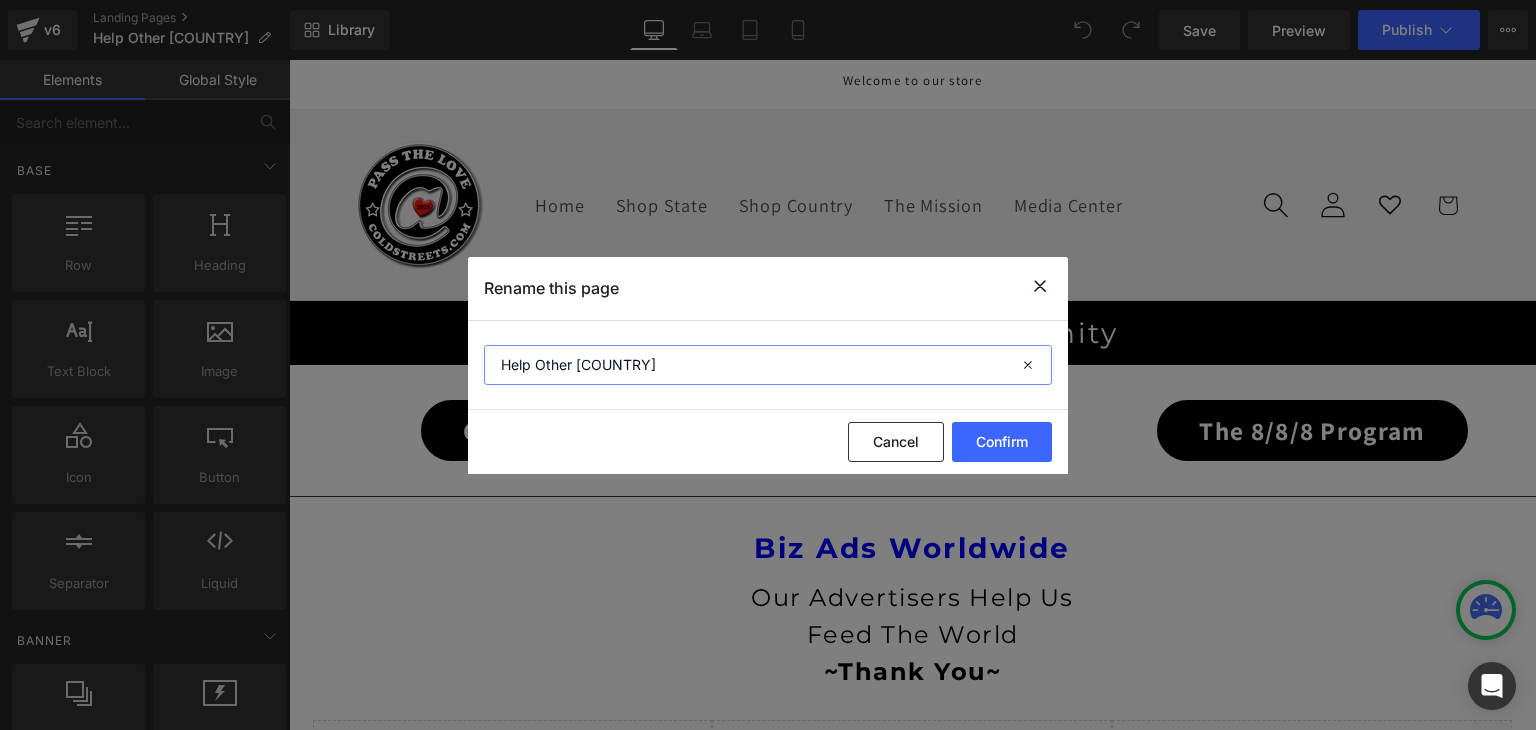 drag, startPoint x: 529, startPoint y: 368, endPoint x: 492, endPoint y: 368, distance: 37 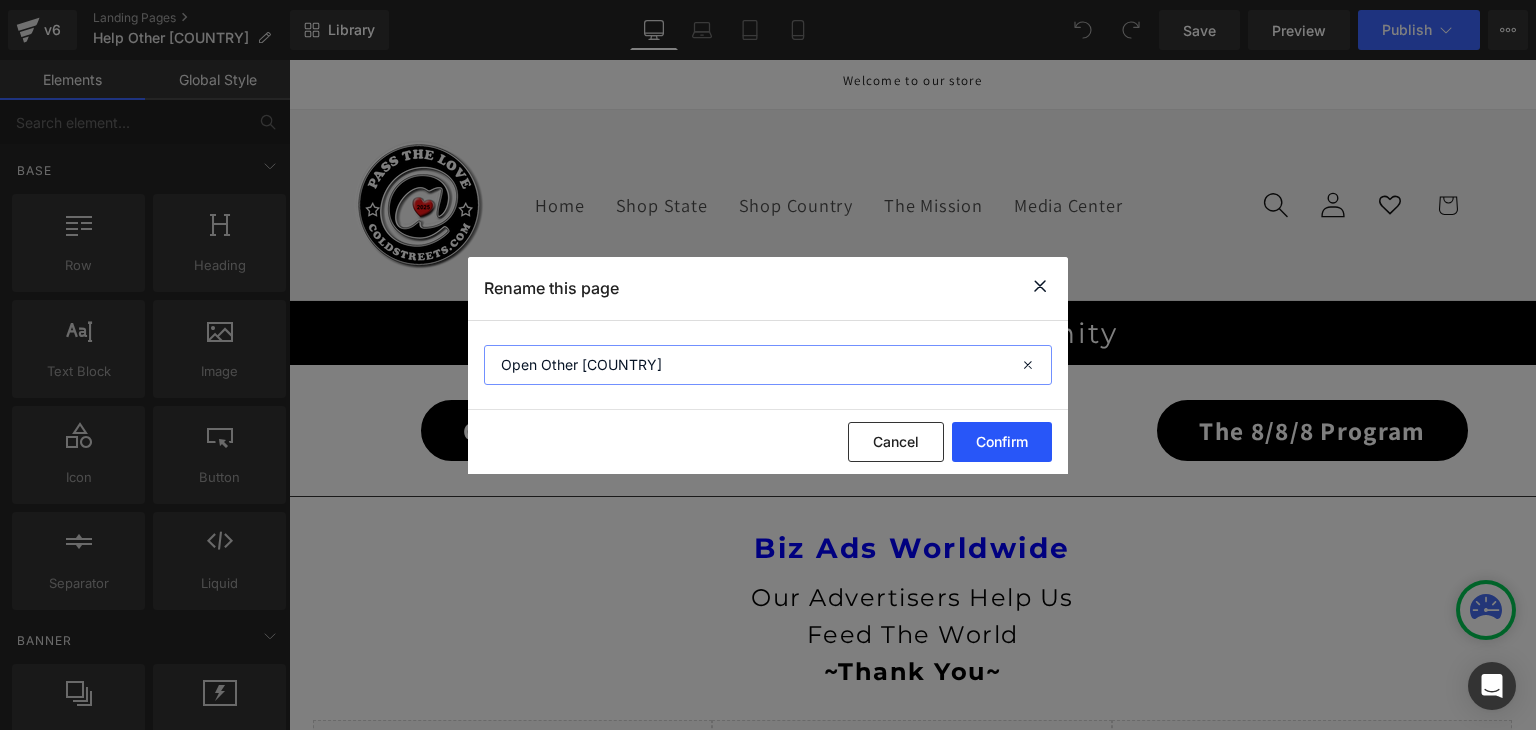 type on "Open Other Countries" 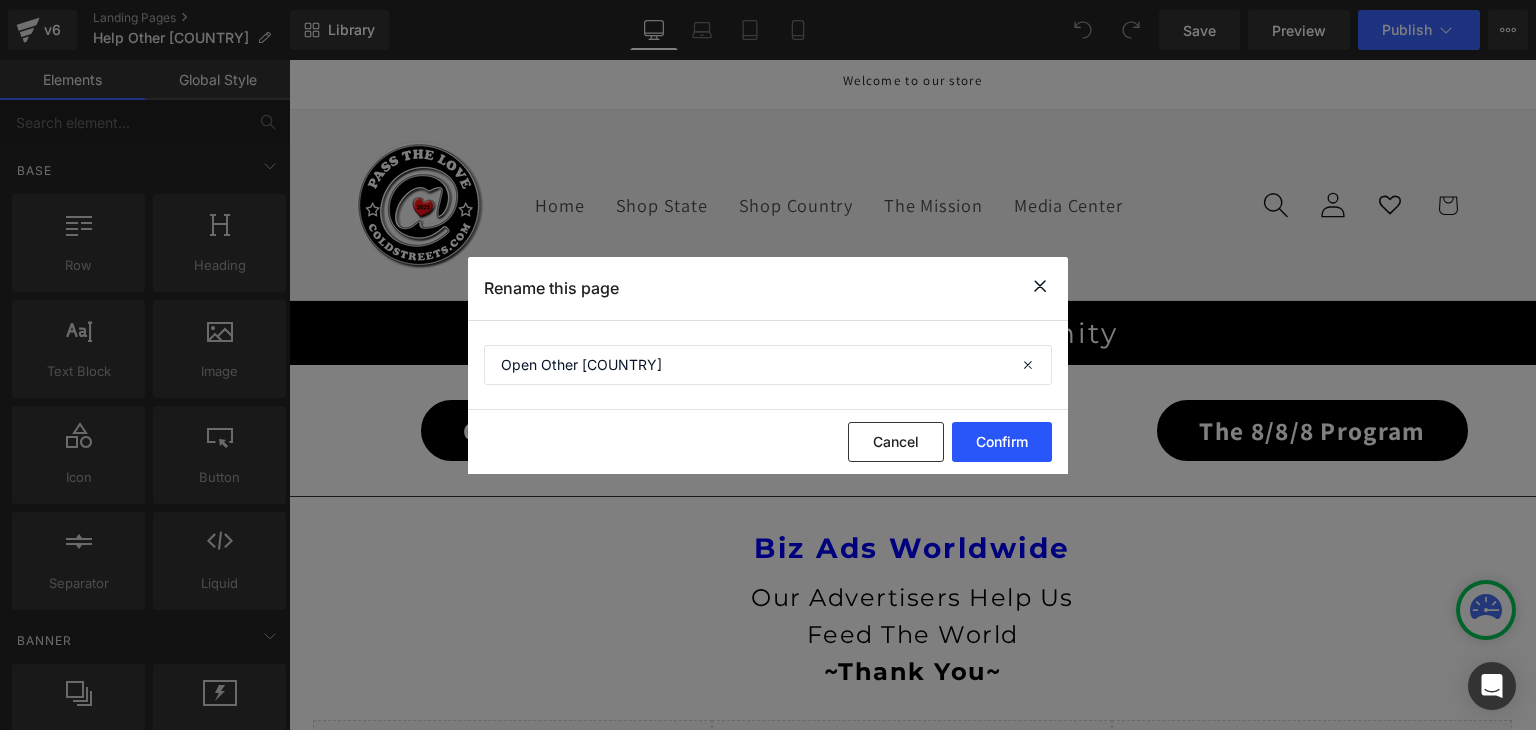 click on "Confirm" at bounding box center [1002, 442] 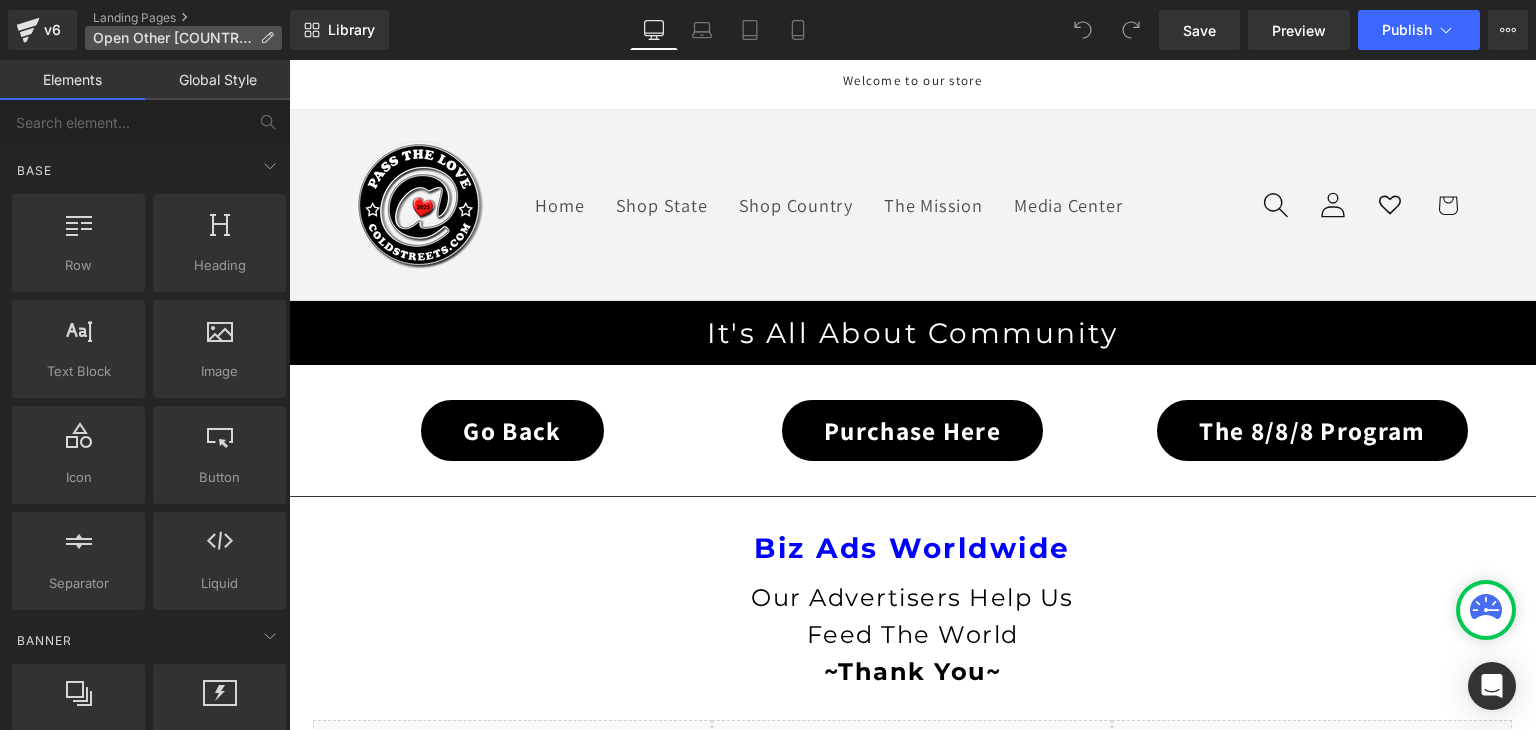 click at bounding box center [267, 38] 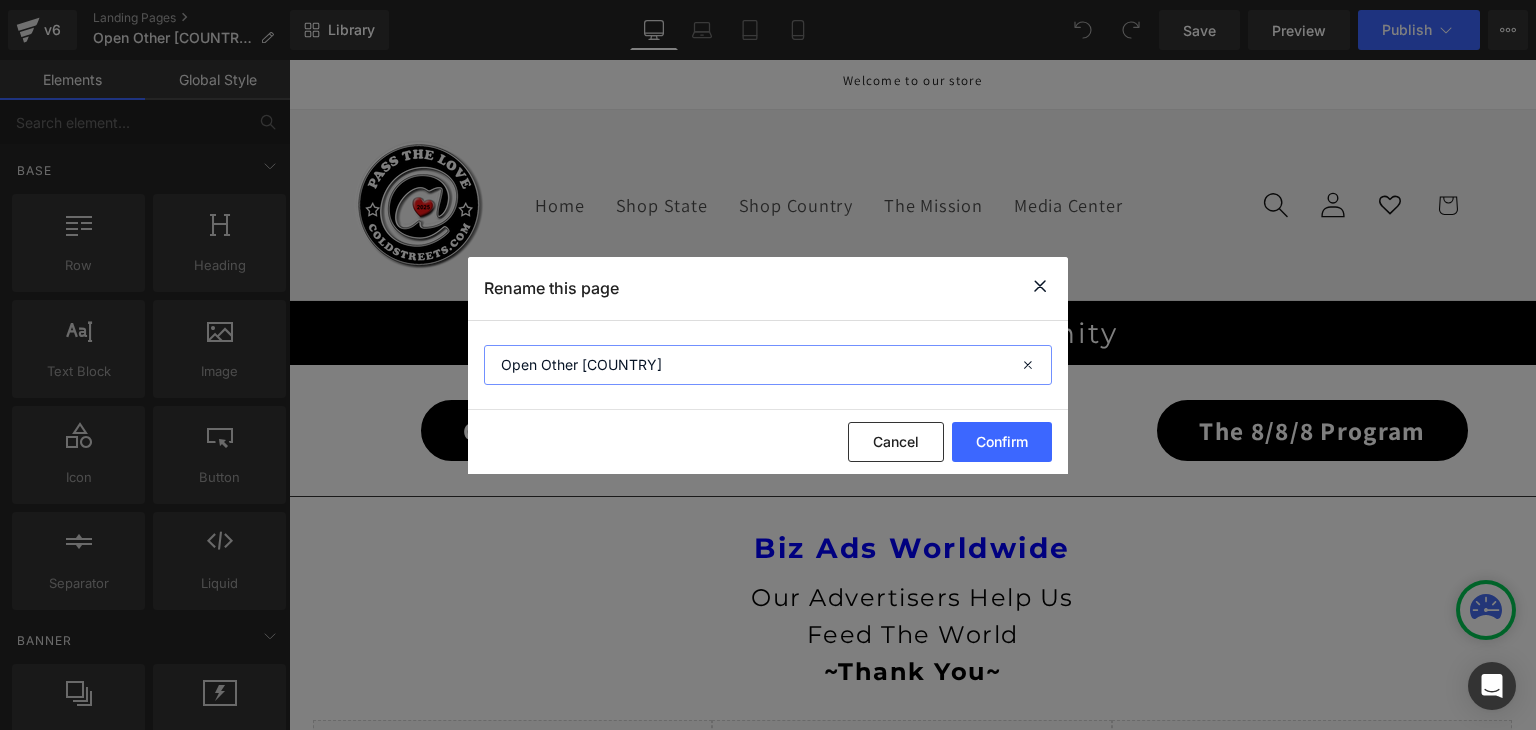 drag, startPoint x: 543, startPoint y: 363, endPoint x: 480, endPoint y: 360, distance: 63.07139 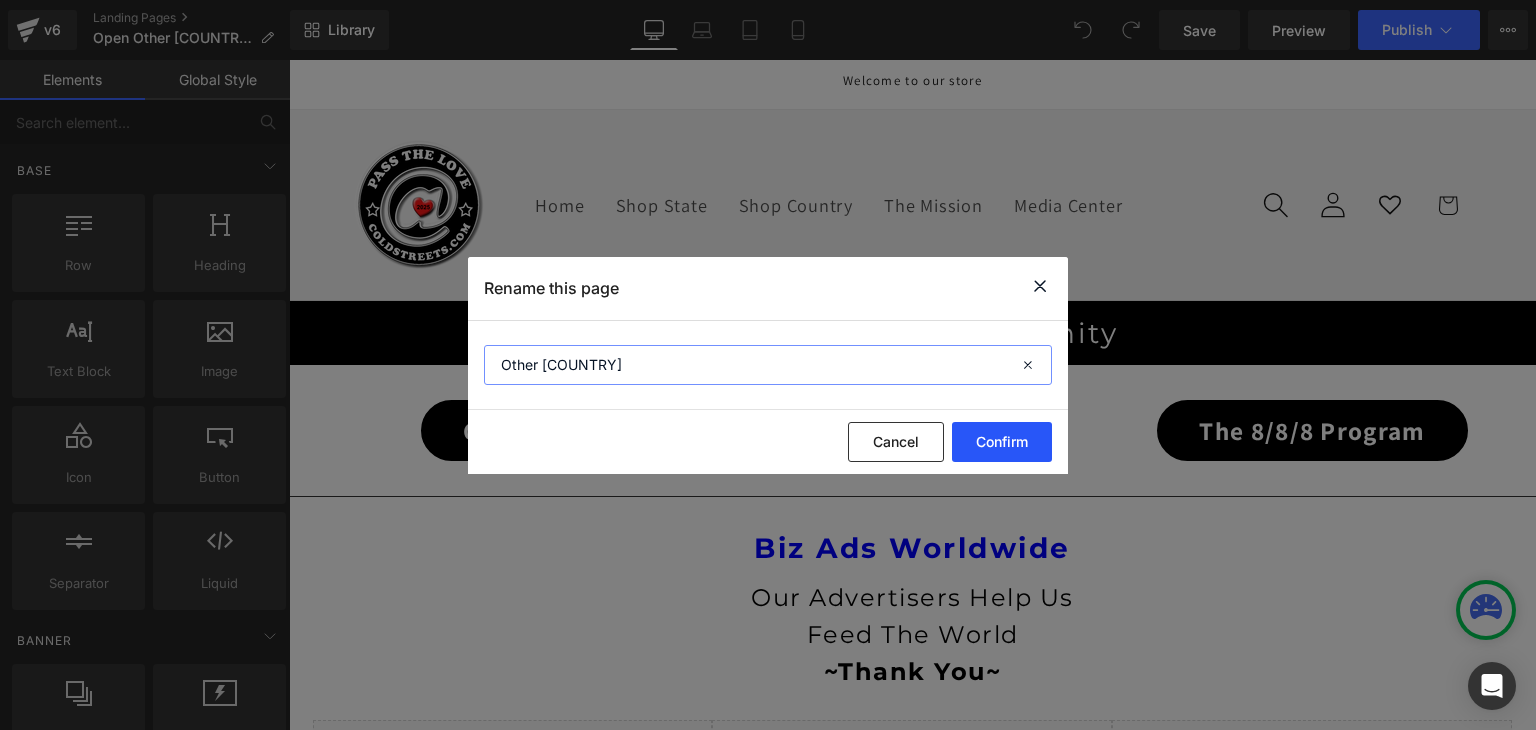 type on "Other Countries" 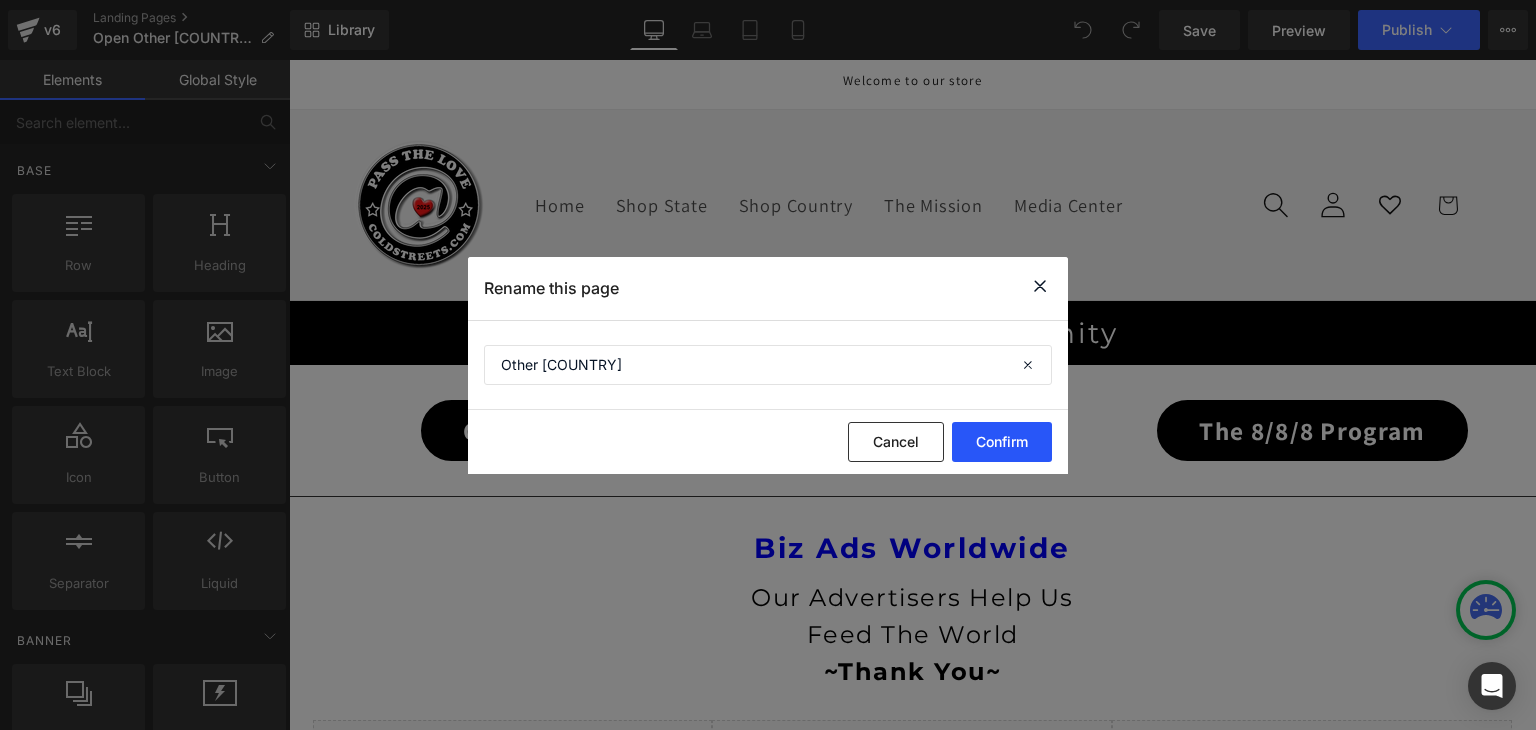 click on "Confirm" at bounding box center (1002, 442) 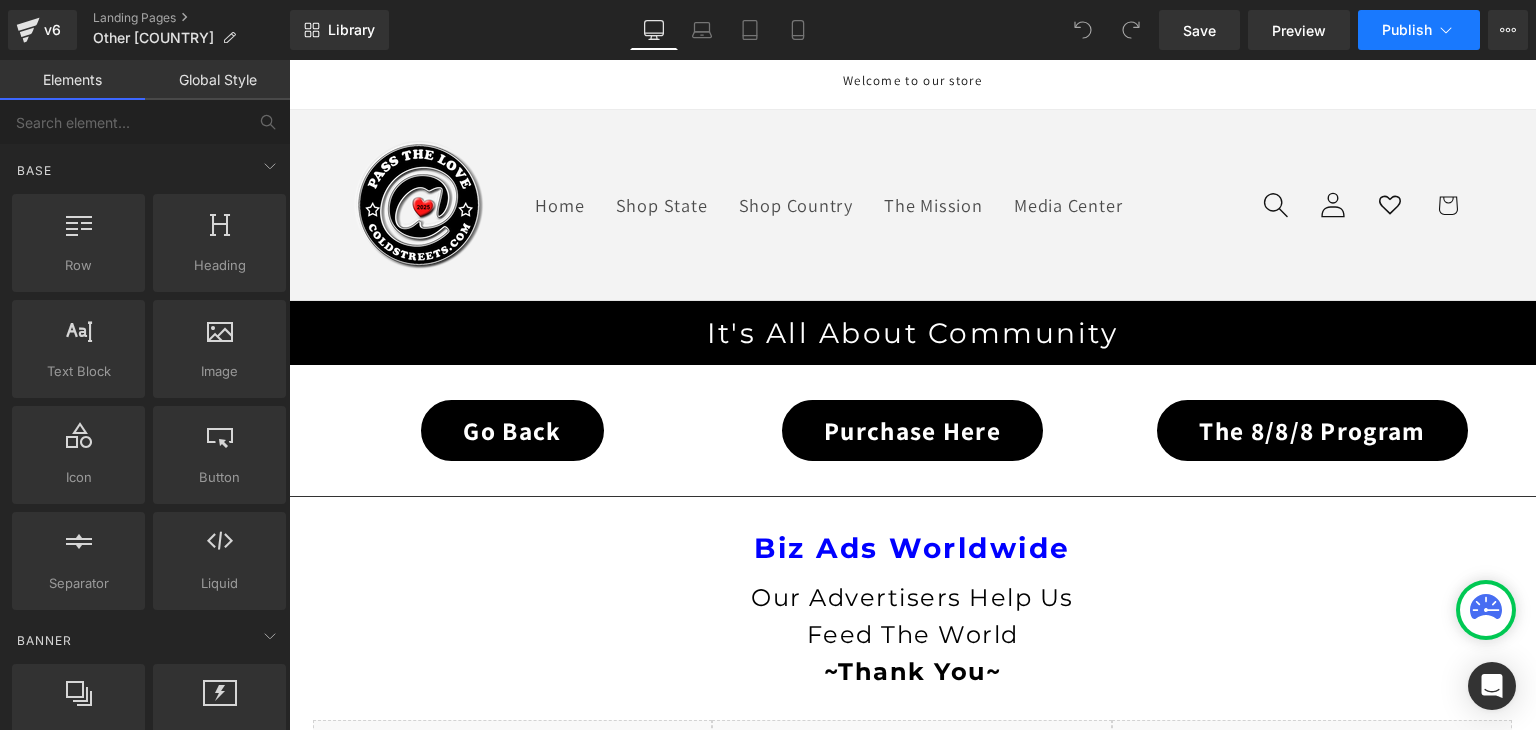 click on "Publish" at bounding box center [1407, 30] 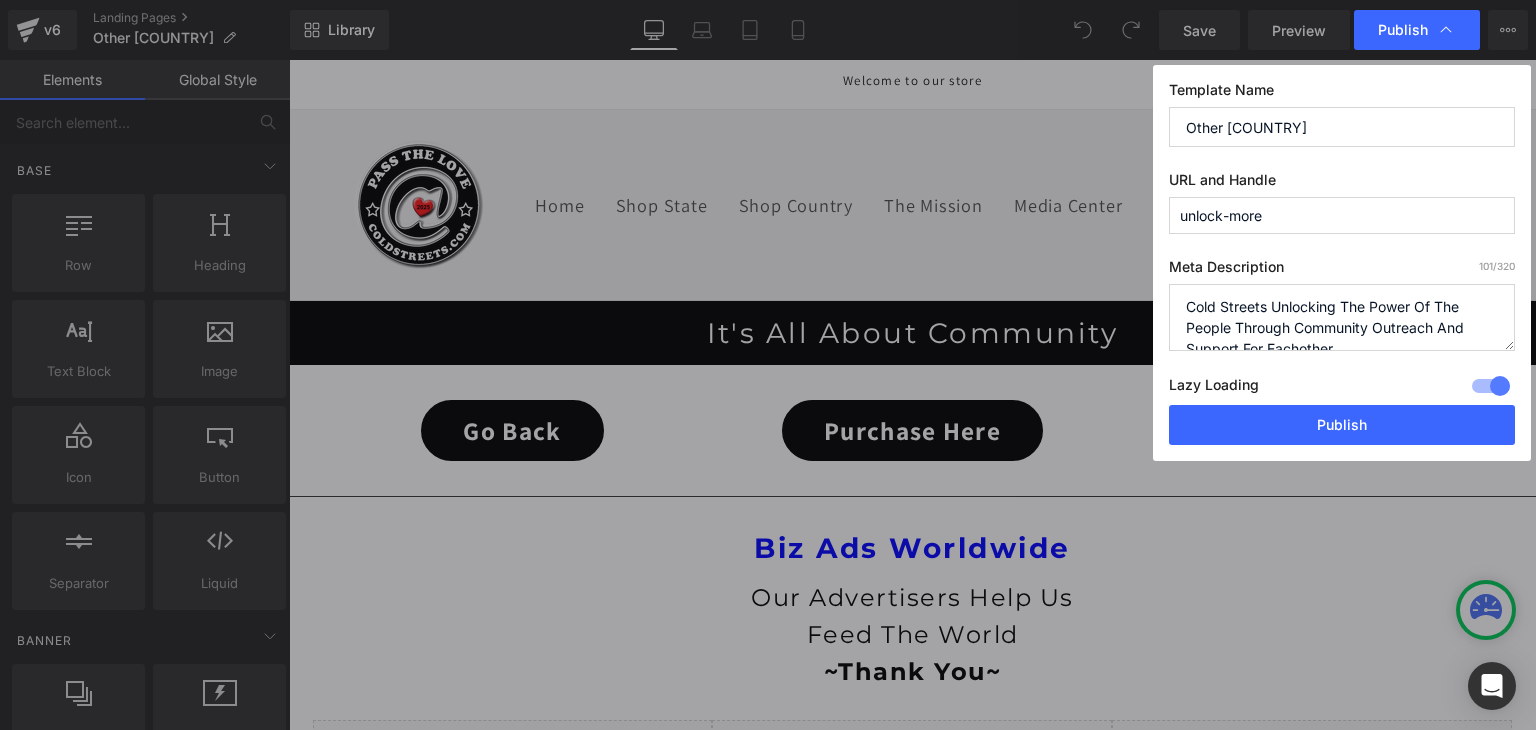 drag, startPoint x: 1224, startPoint y: 217, endPoint x: 1175, endPoint y: 212, distance: 49.25444 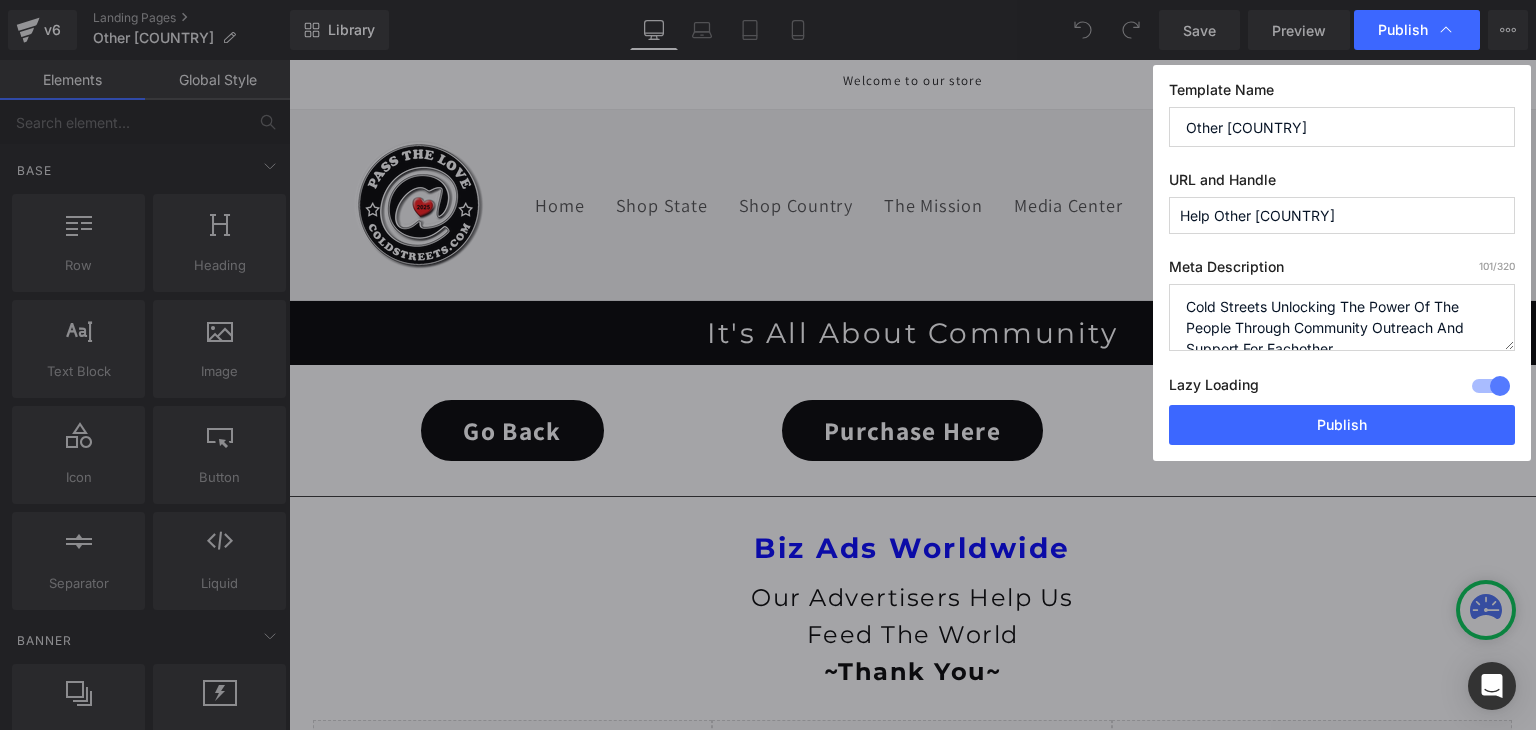 drag, startPoint x: 1224, startPoint y: 209, endPoint x: 1159, endPoint y: 210, distance: 65.00769 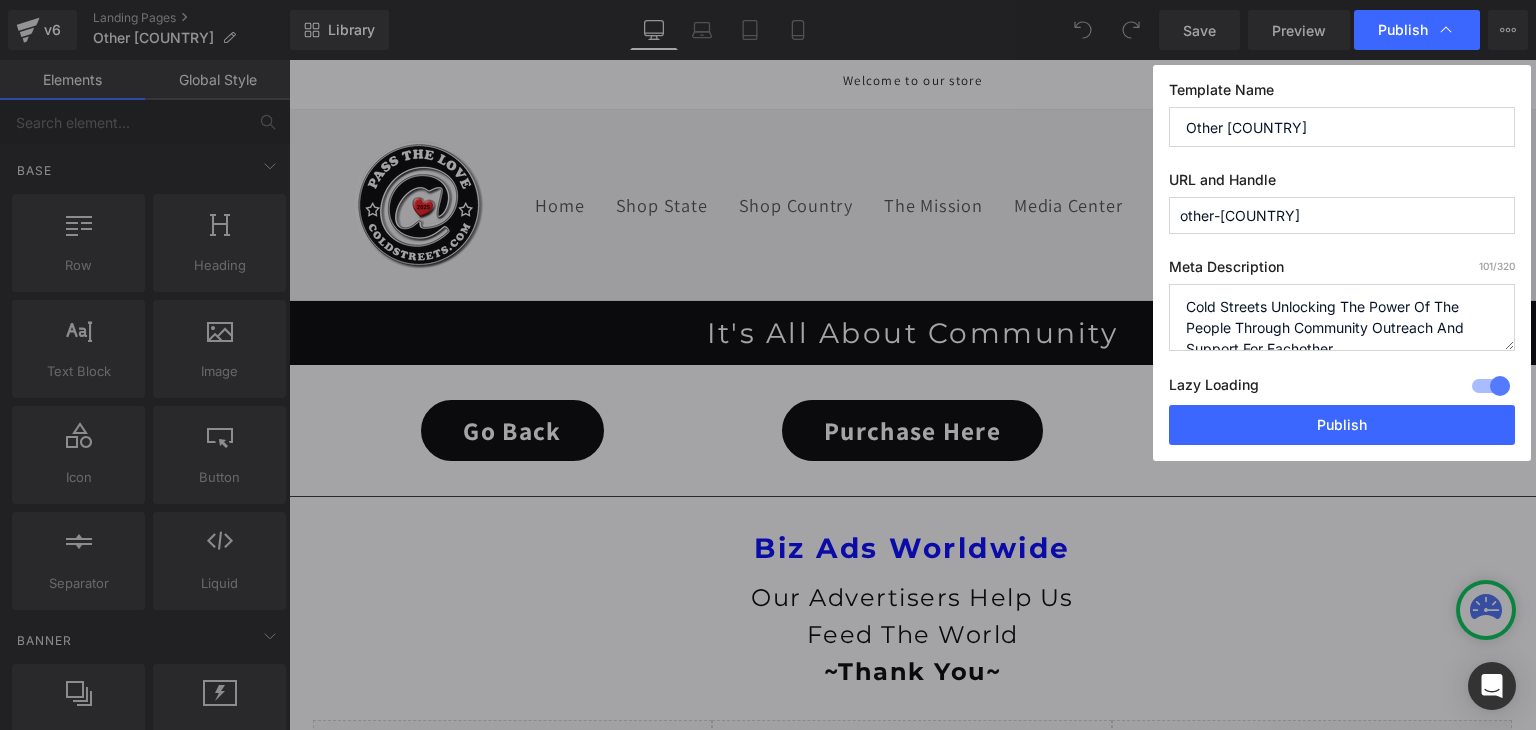 click on "other-countries" at bounding box center [1342, 215] 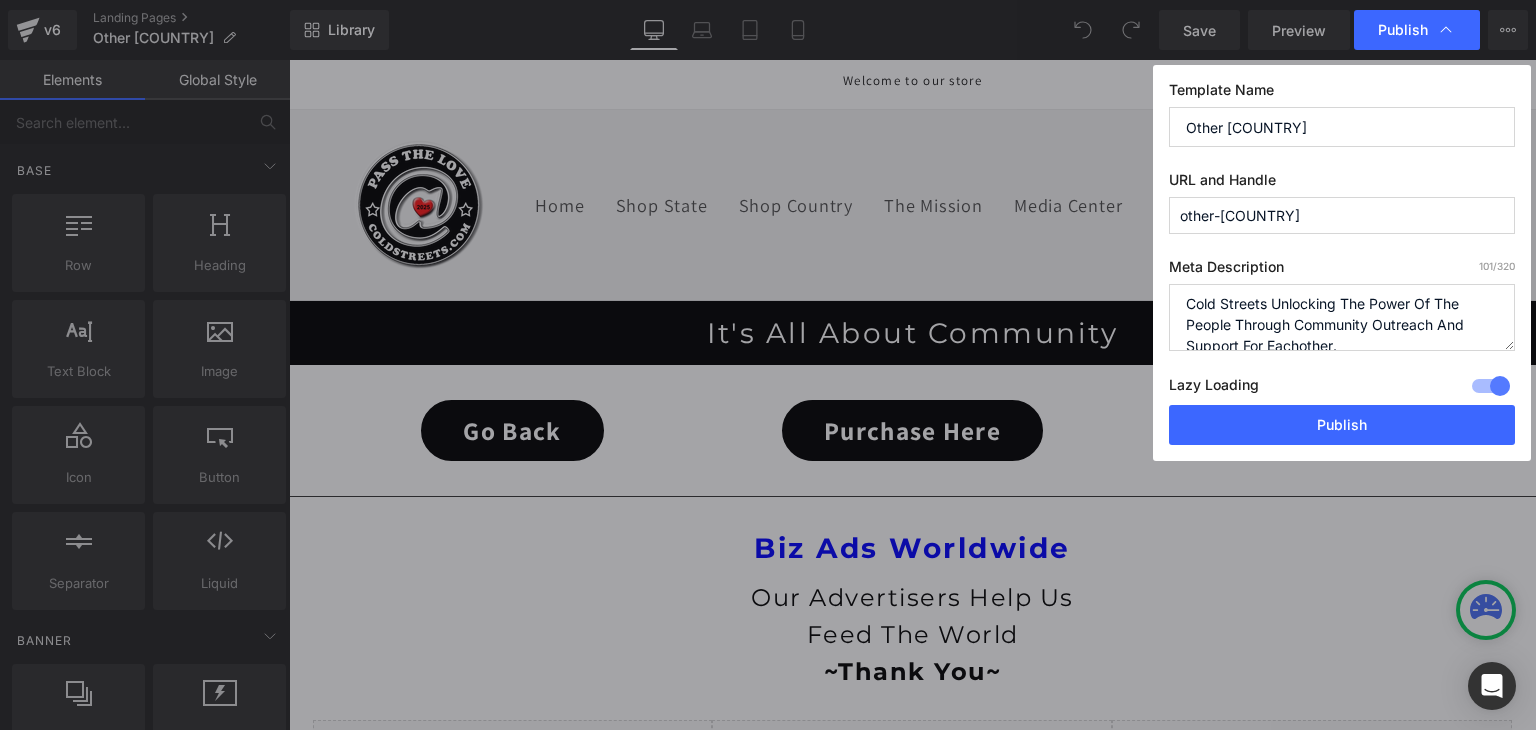 scroll, scrollTop: 0, scrollLeft: 0, axis: both 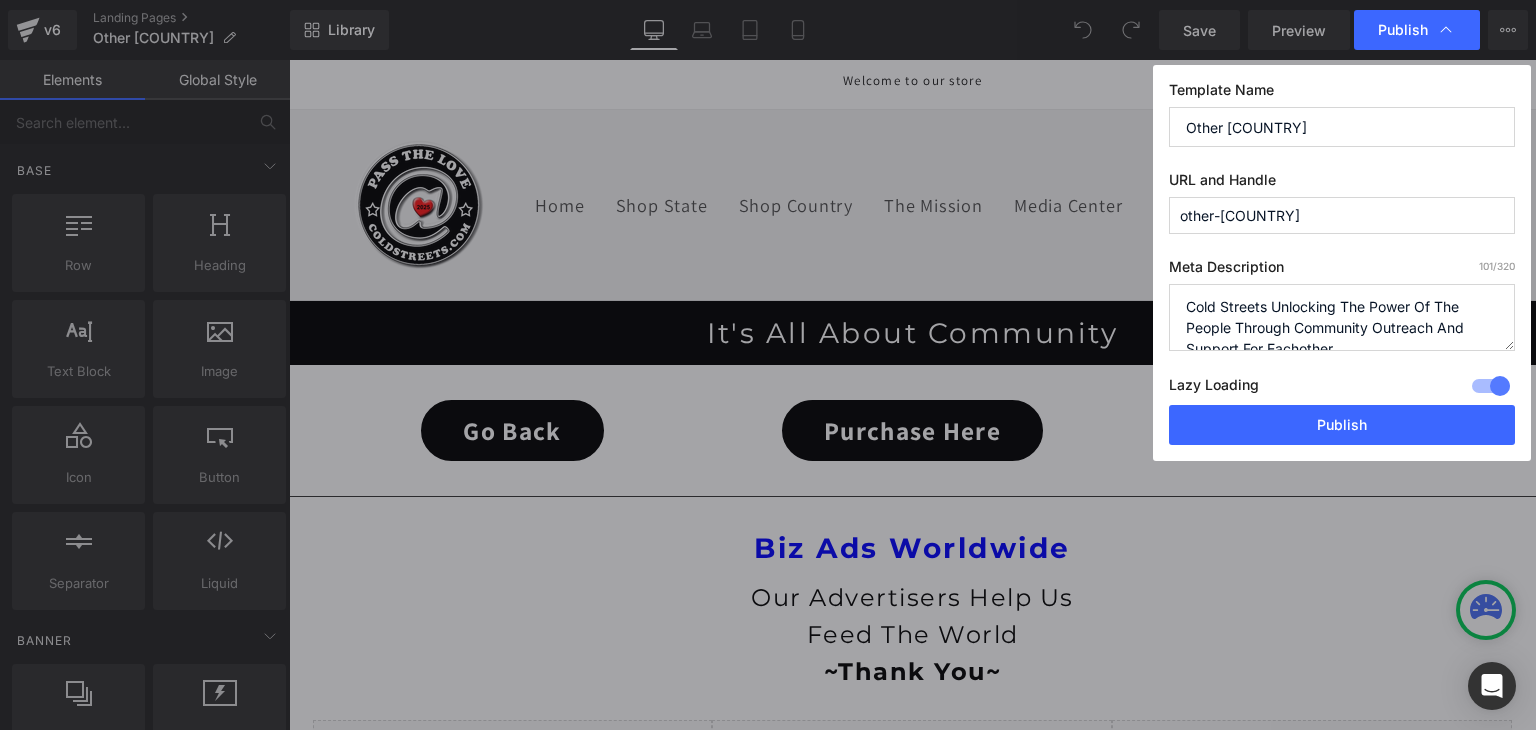 type on "other-countries" 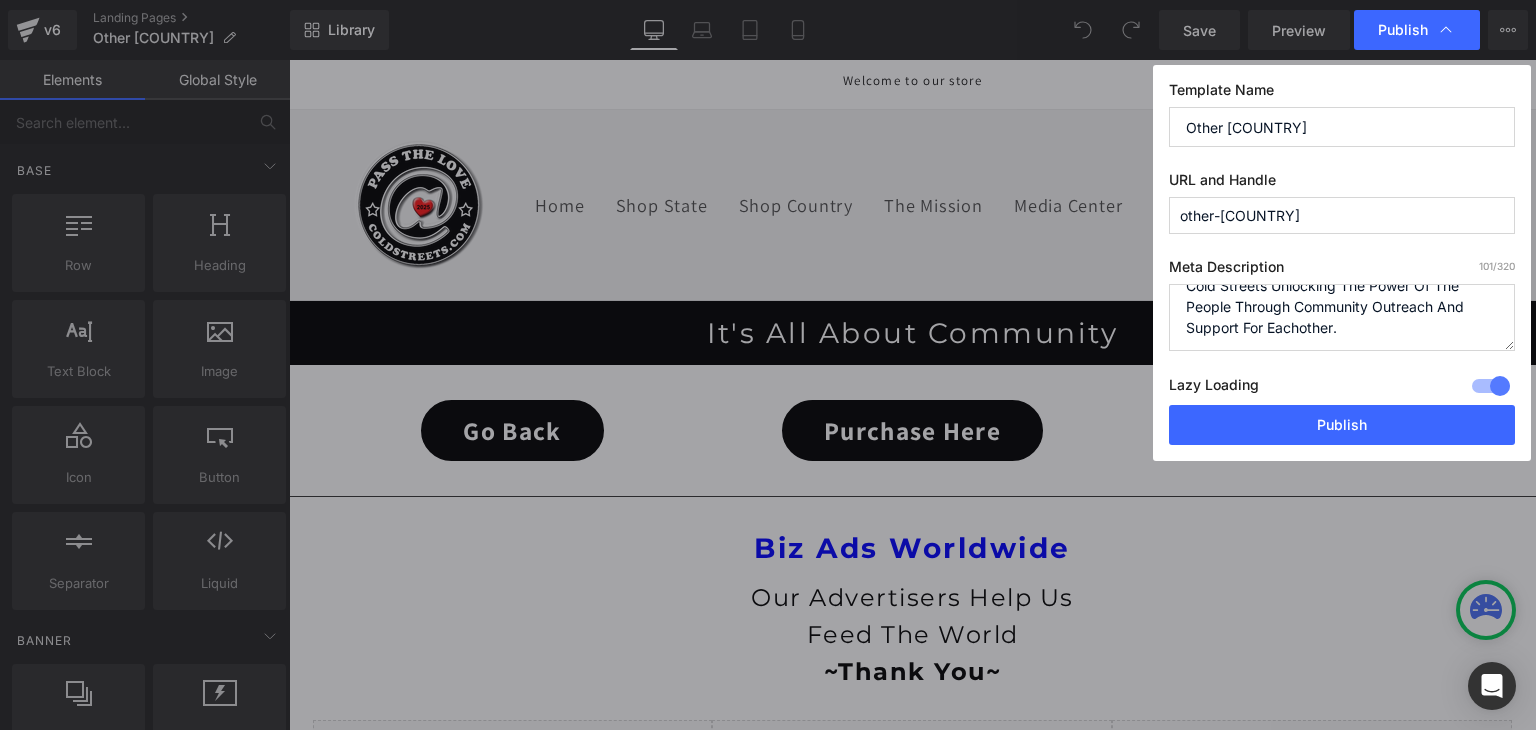 drag, startPoint x: 1186, startPoint y: 307, endPoint x: 1437, endPoint y: 360, distance: 256.5346 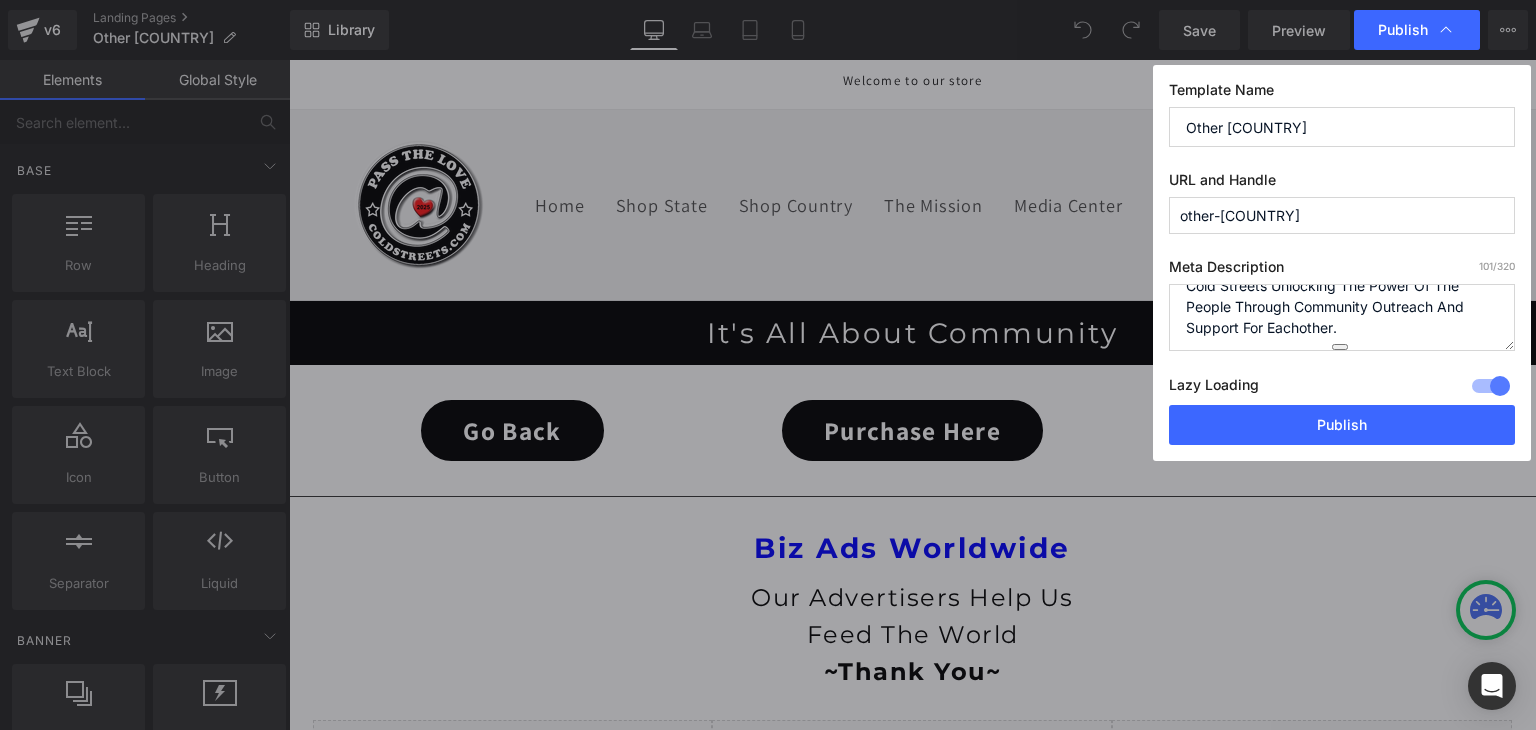 paste on "Where Your Business Helps Feed The Future By Connecting Us To The People, And The People To Good Causes." 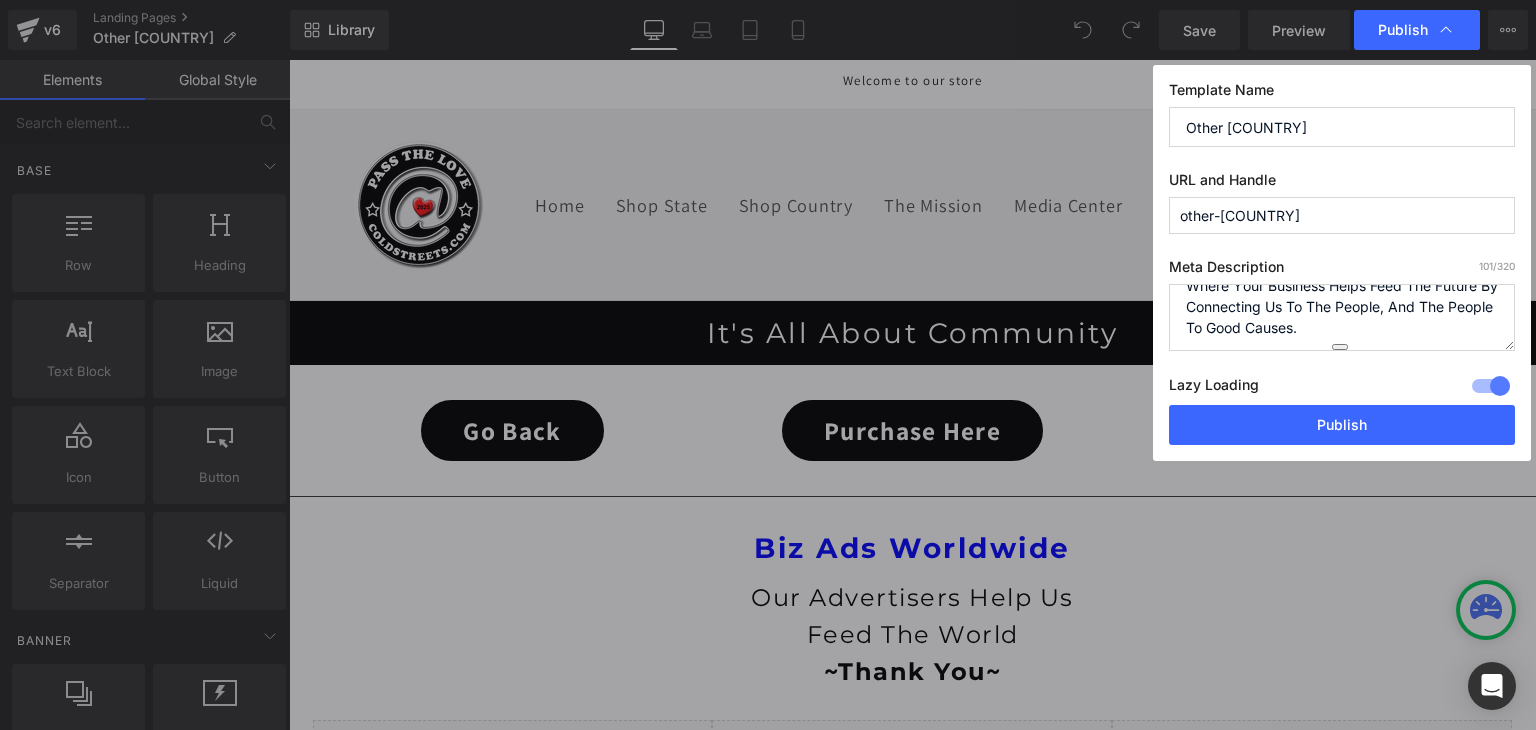 scroll, scrollTop: 7, scrollLeft: 0, axis: vertical 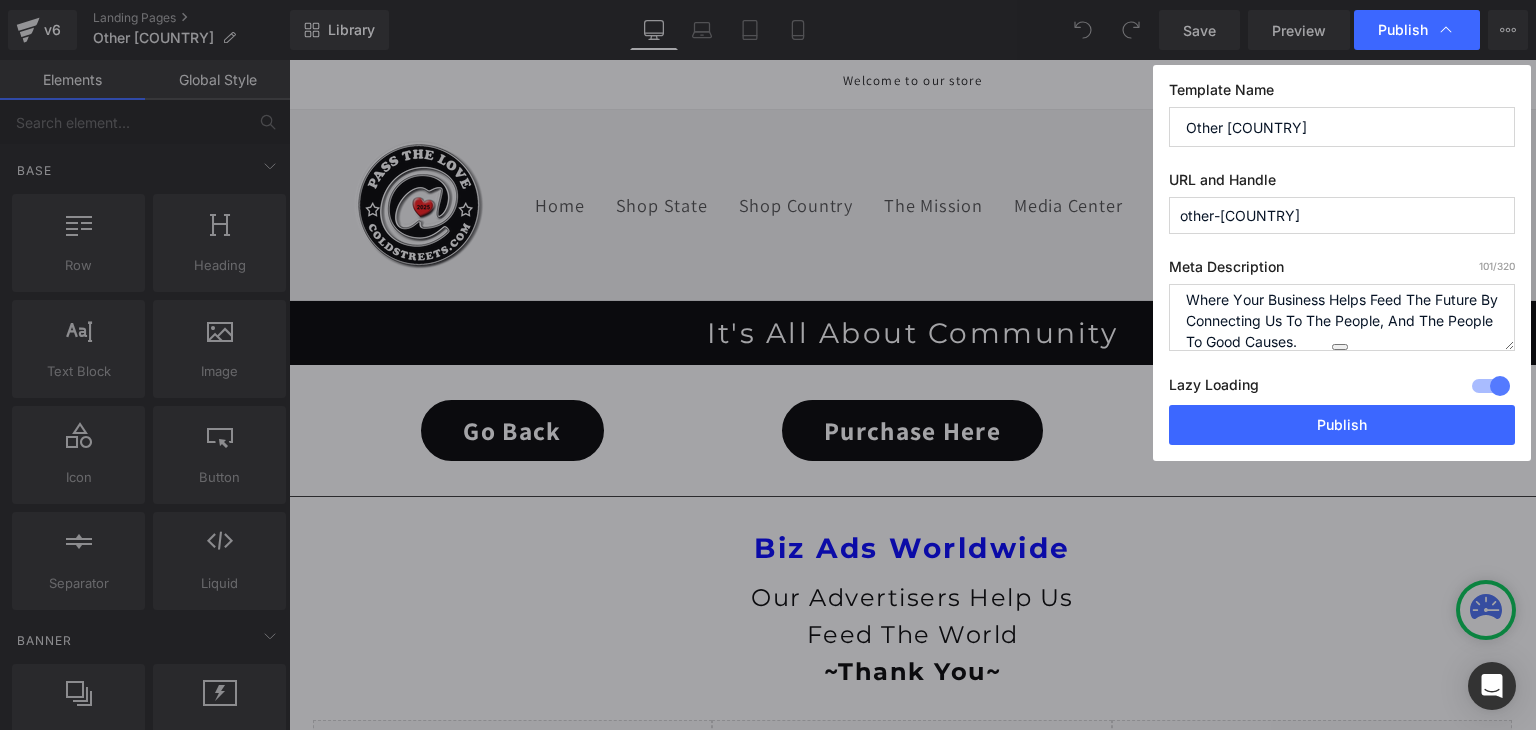 click on "Cold Streets Unlocking The Power Of The People Through Community Outreach And Support For Eachother." at bounding box center [1342, 317] 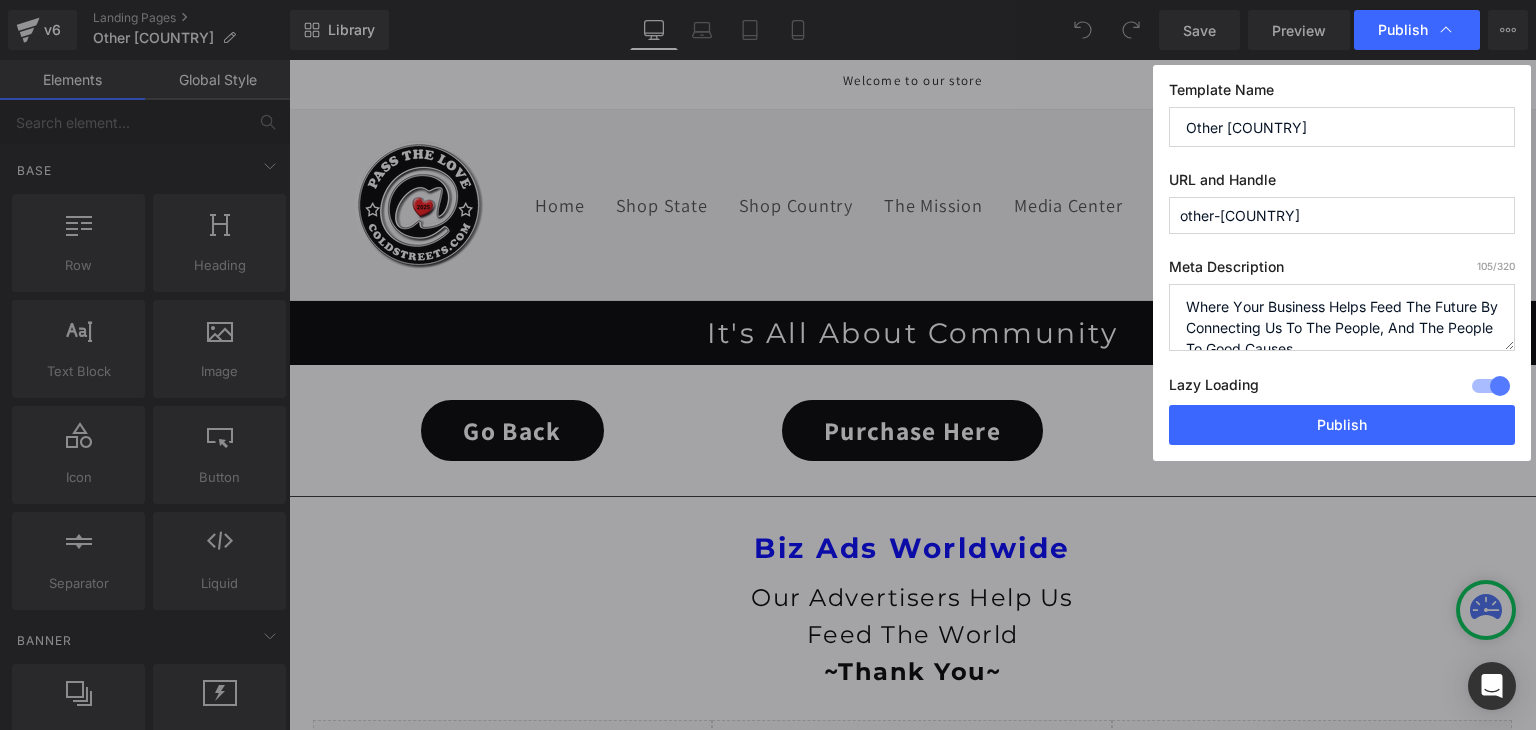 scroll, scrollTop: 0, scrollLeft: 0, axis: both 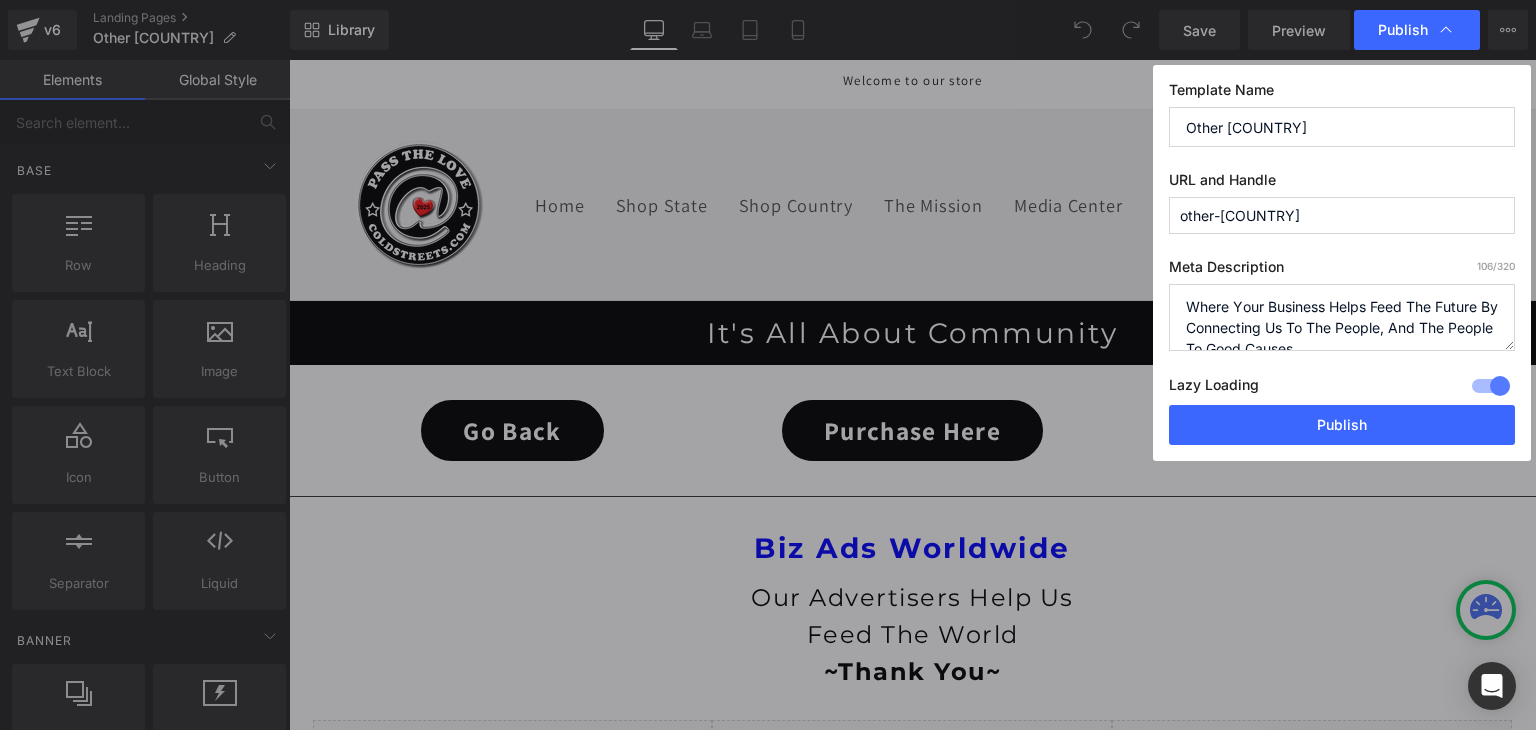 paste on "Biz Ads Worldwide —" 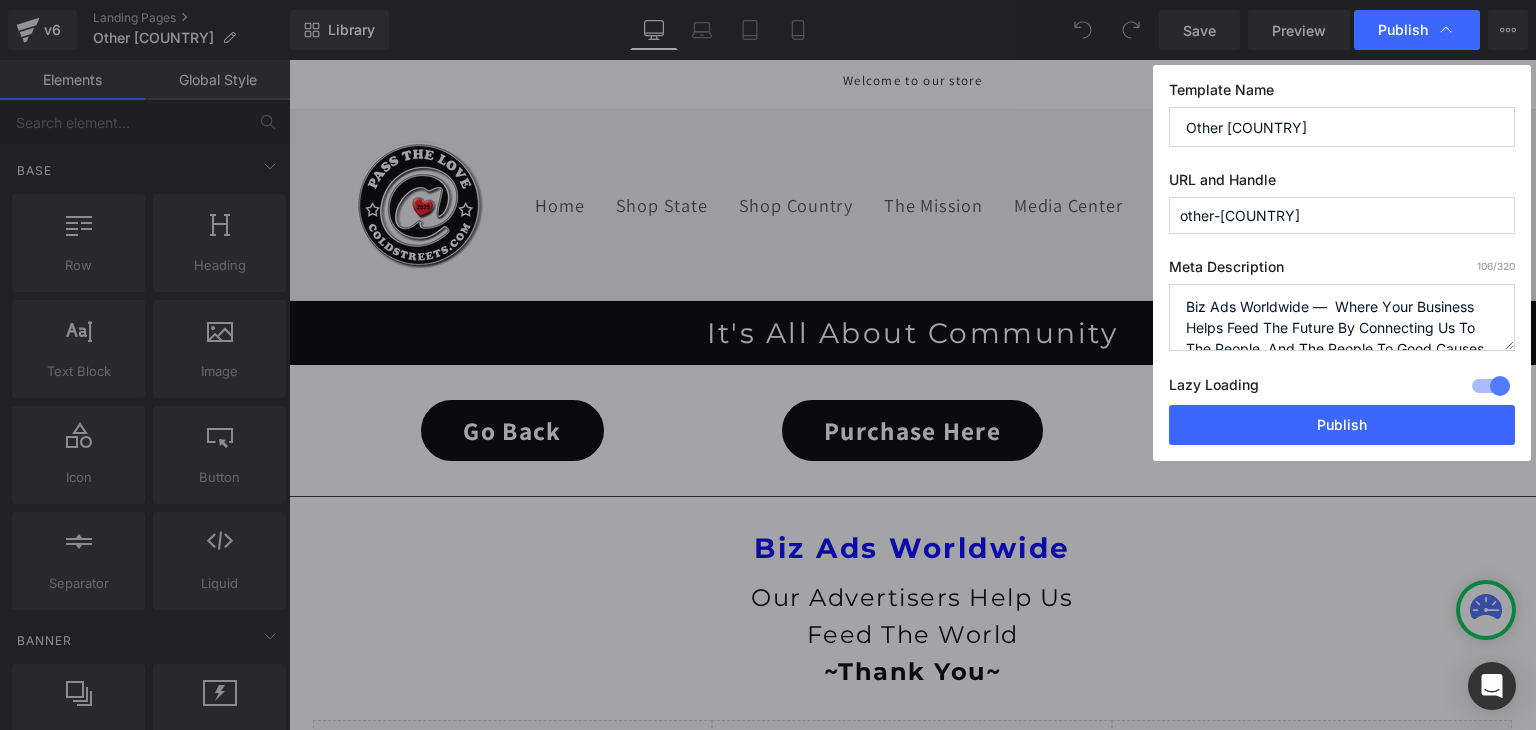 click on "Cold Streets Unlocking The Power Of The People Through Community Outreach And Support For Eachother." at bounding box center [1342, 317] 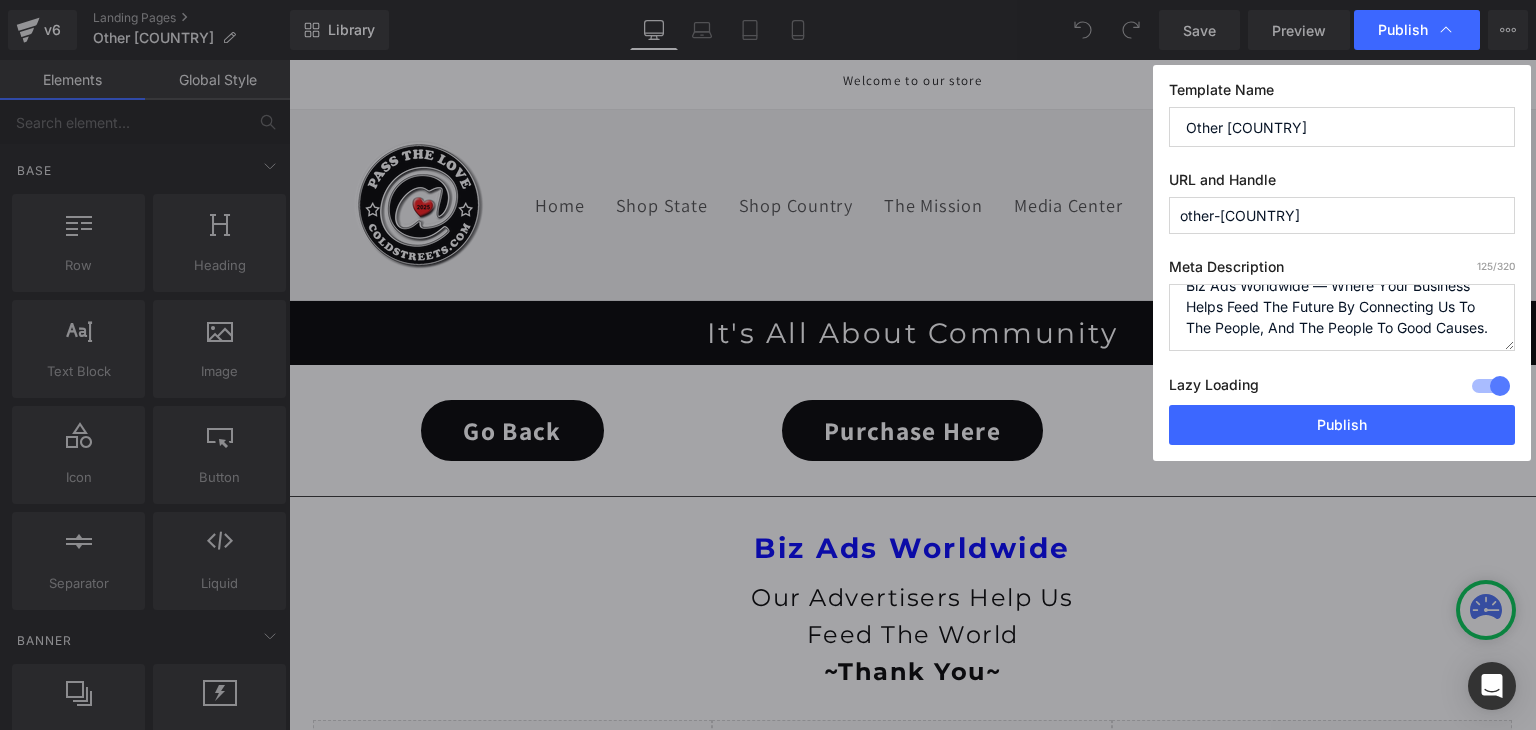scroll, scrollTop: 63, scrollLeft: 0, axis: vertical 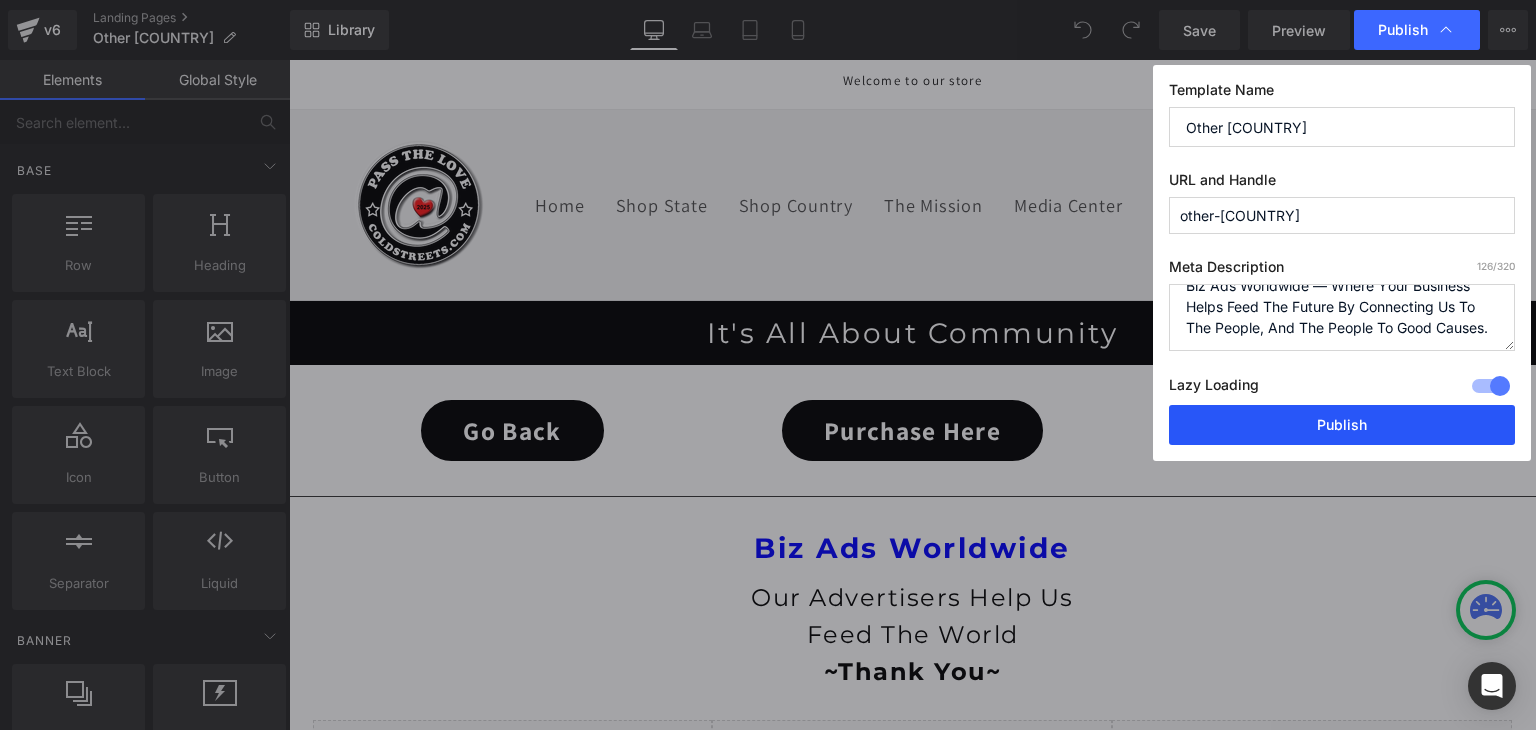 type on "Biz Ads Worldwide — Where Your Business Helps Feed The Future By Connecting Us To The People, And The People To Good Causes." 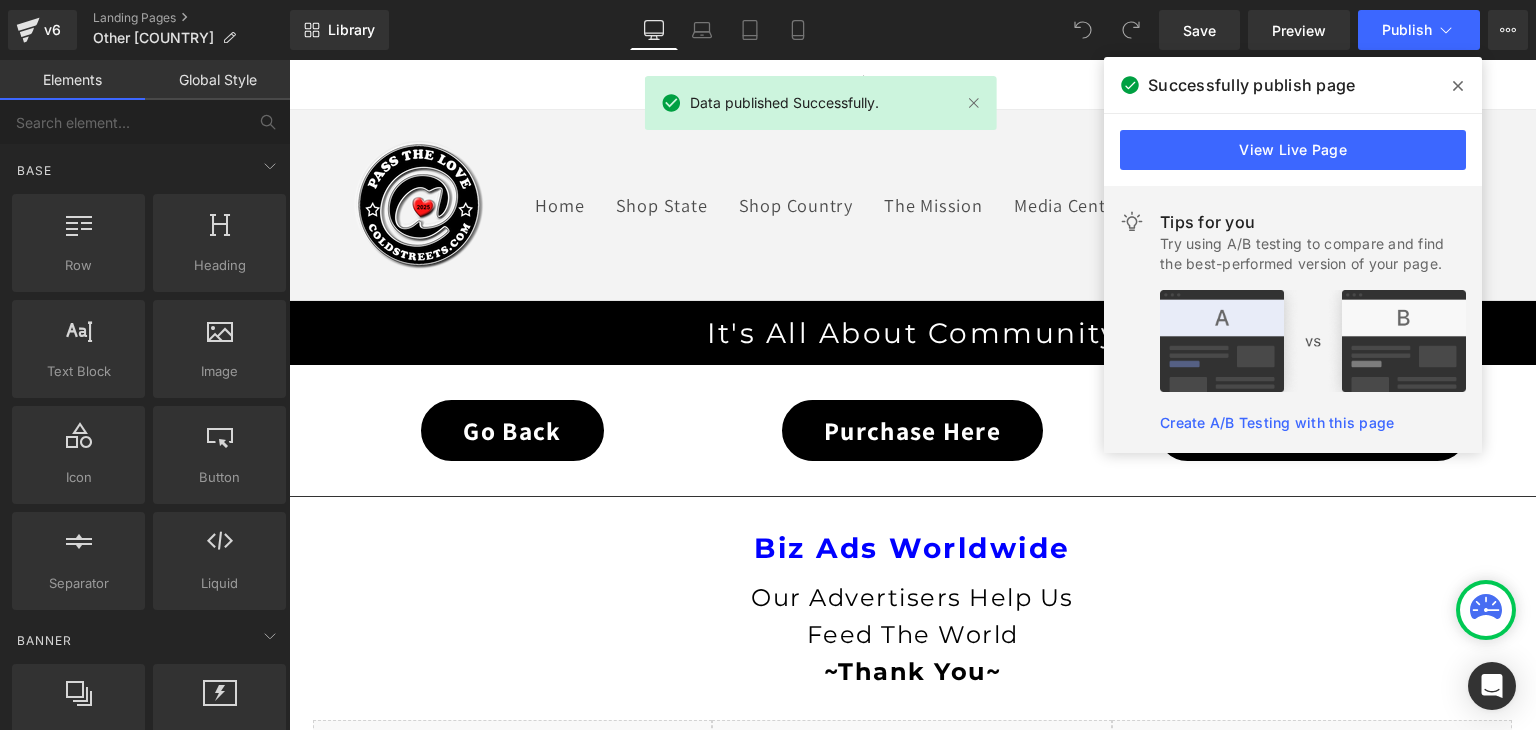 click on "Publish" at bounding box center (1407, 30) 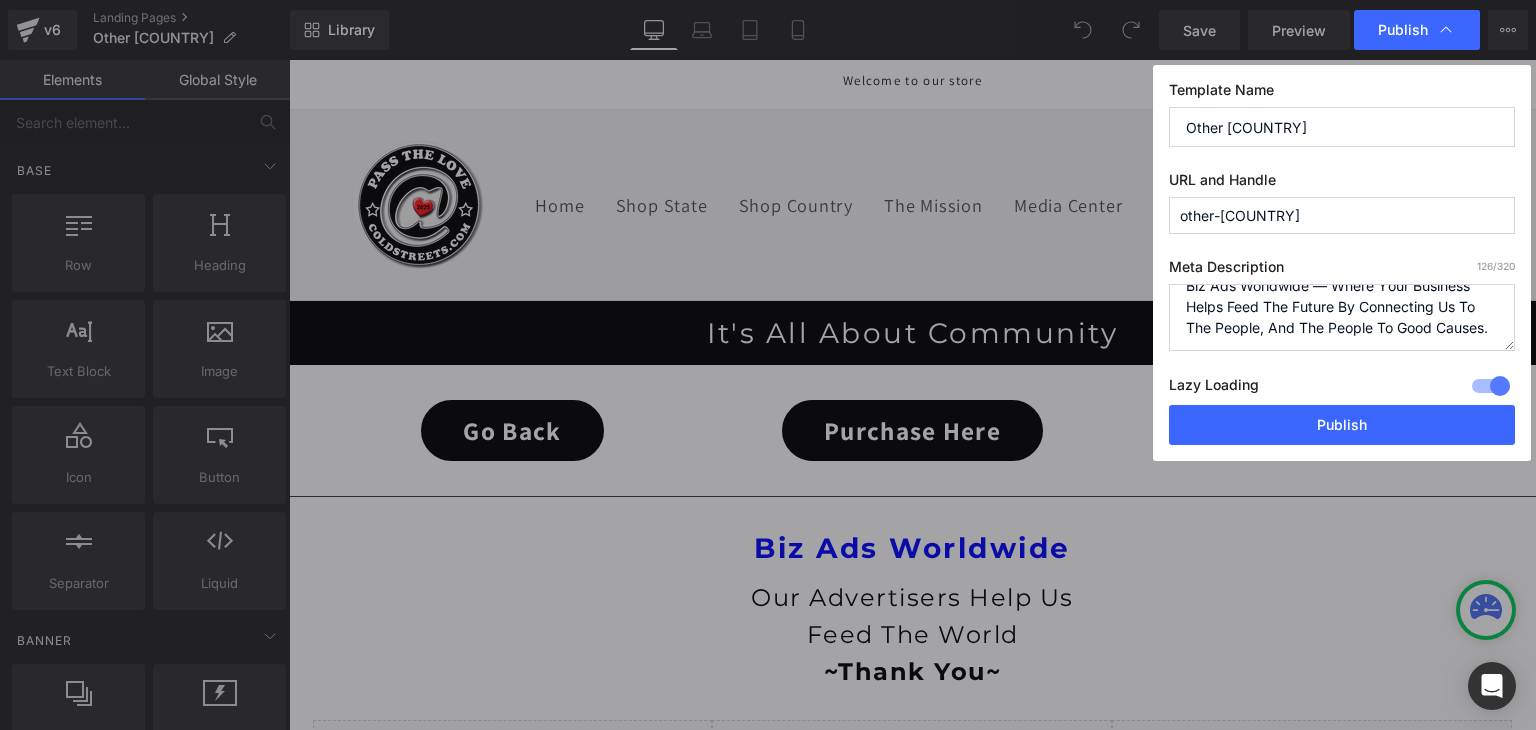 scroll, scrollTop: 84, scrollLeft: 0, axis: vertical 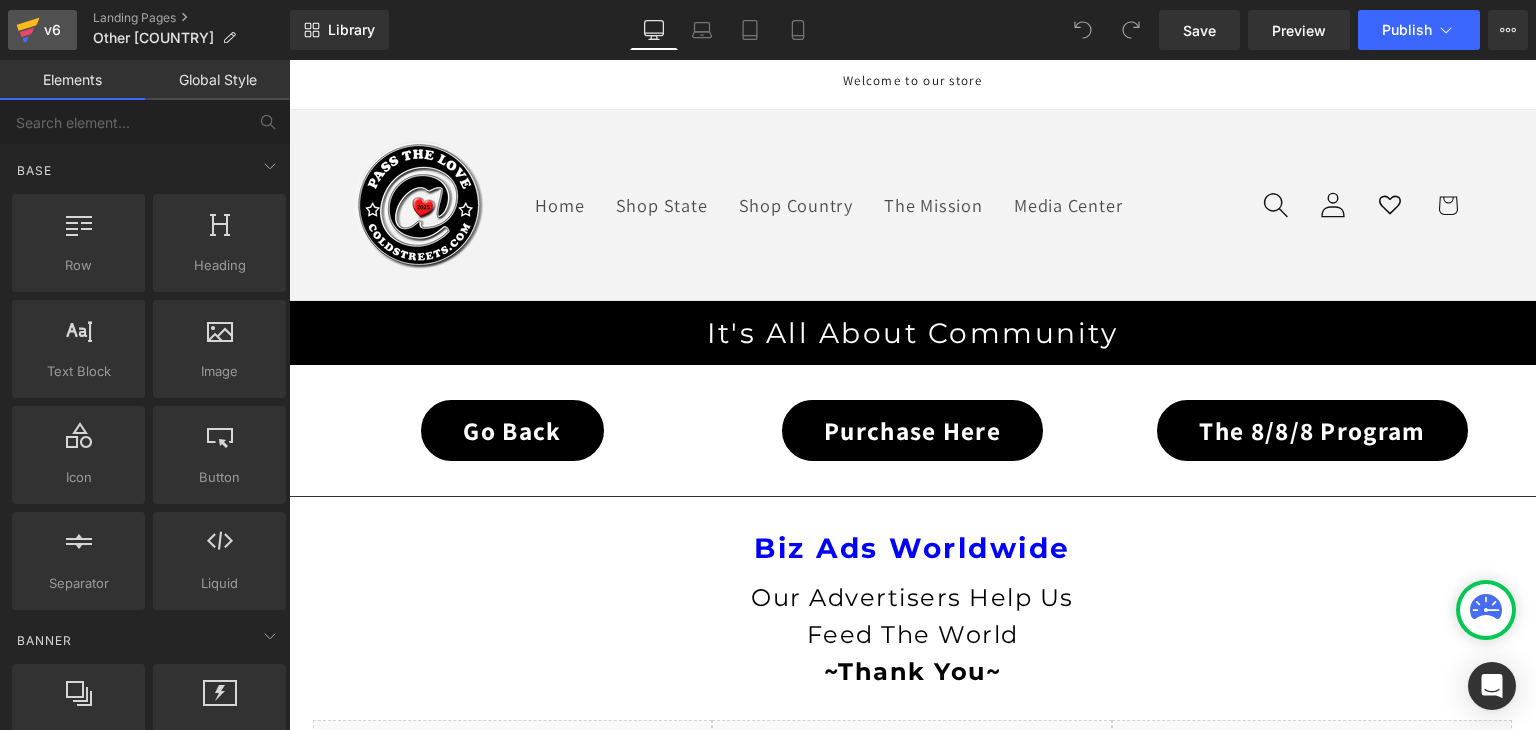 click 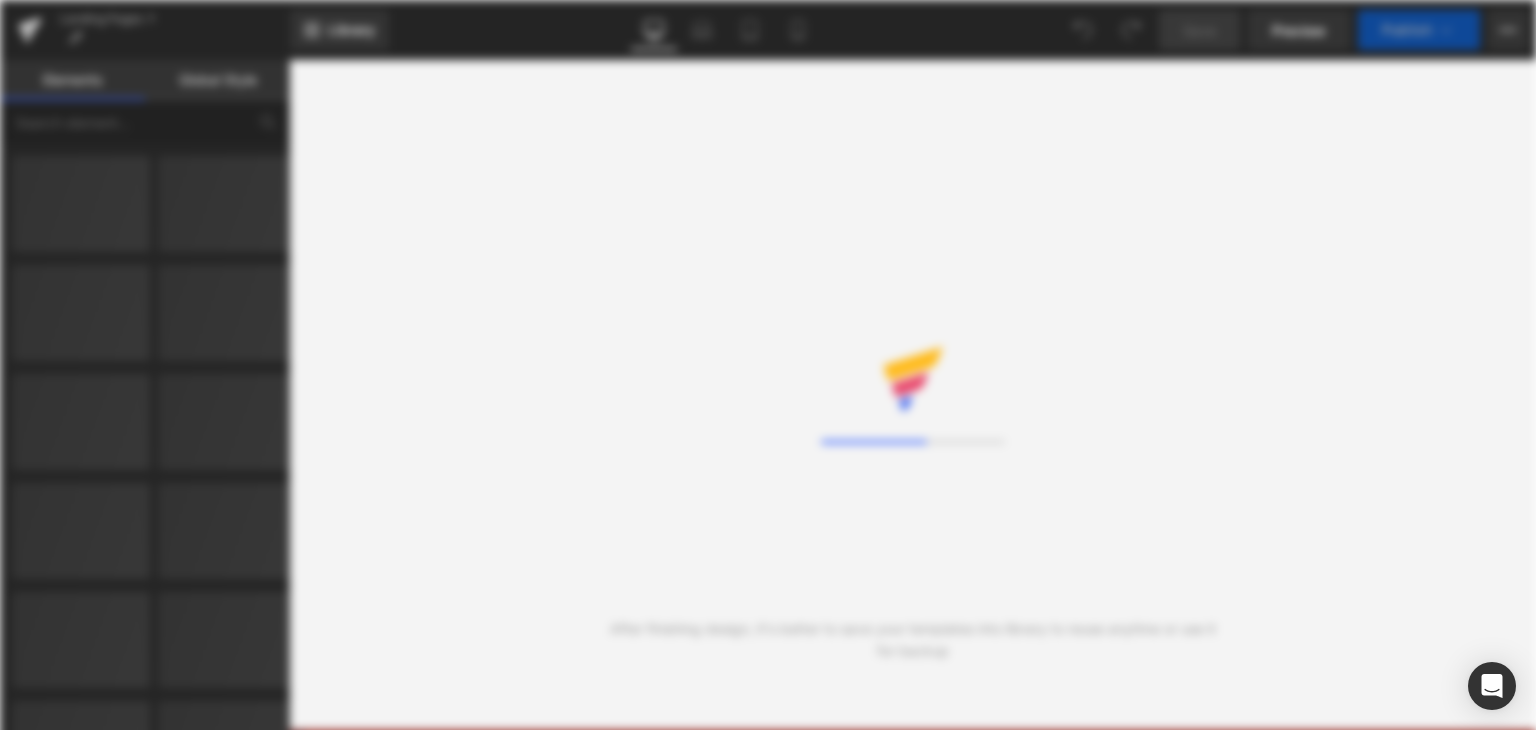 scroll, scrollTop: 0, scrollLeft: 0, axis: both 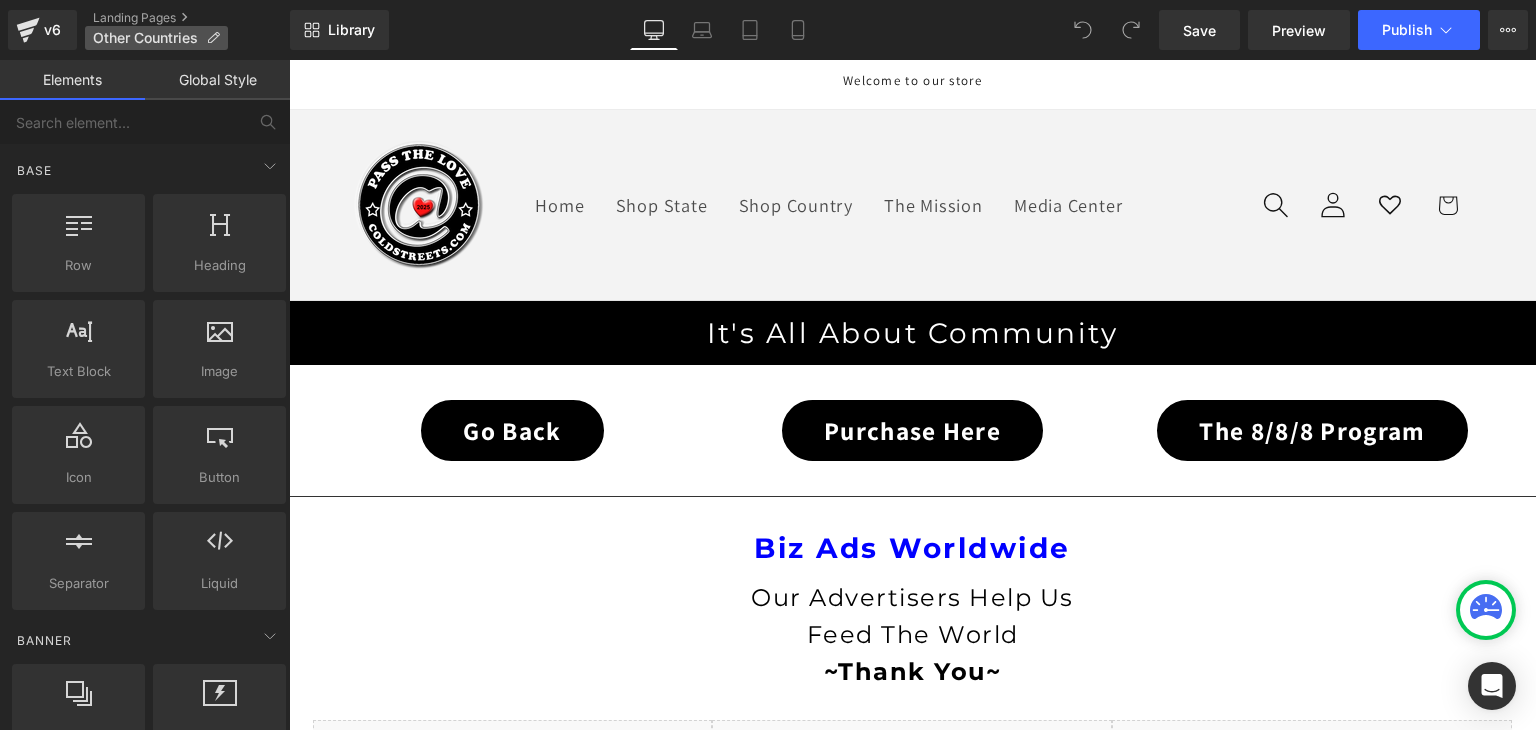 click at bounding box center (213, 38) 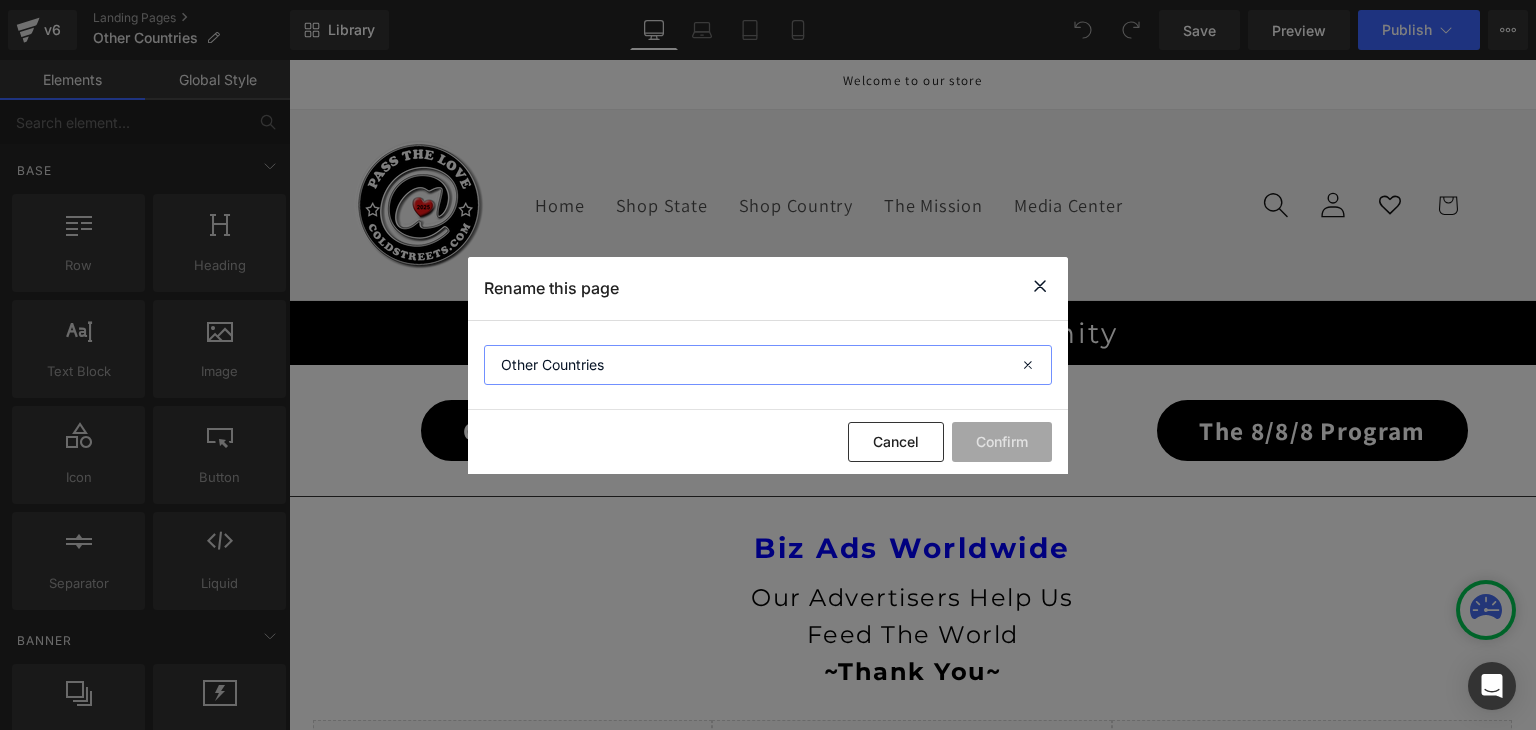 drag, startPoint x: 544, startPoint y: 367, endPoint x: 446, endPoint y: 365, distance: 98.02041 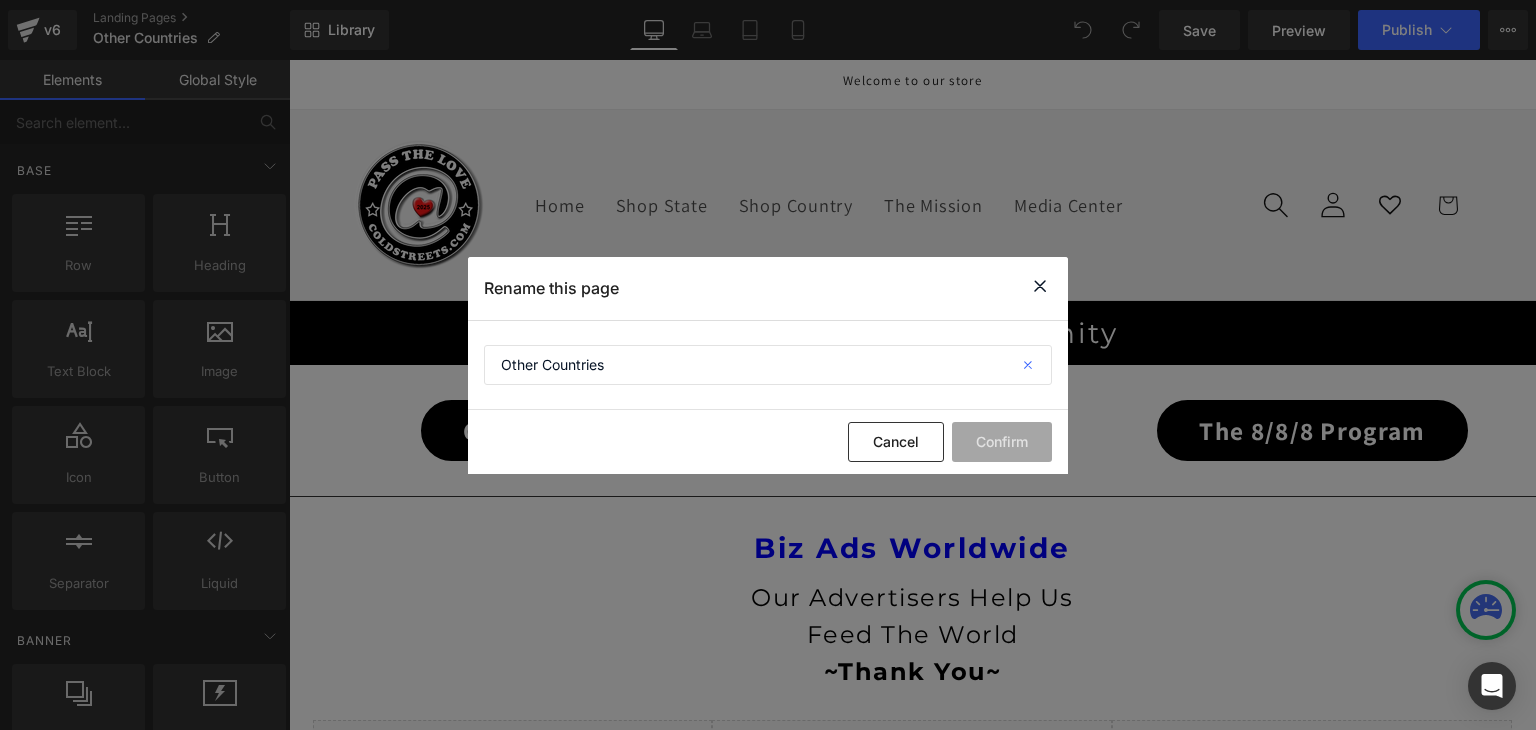 click at bounding box center [1030, 365] 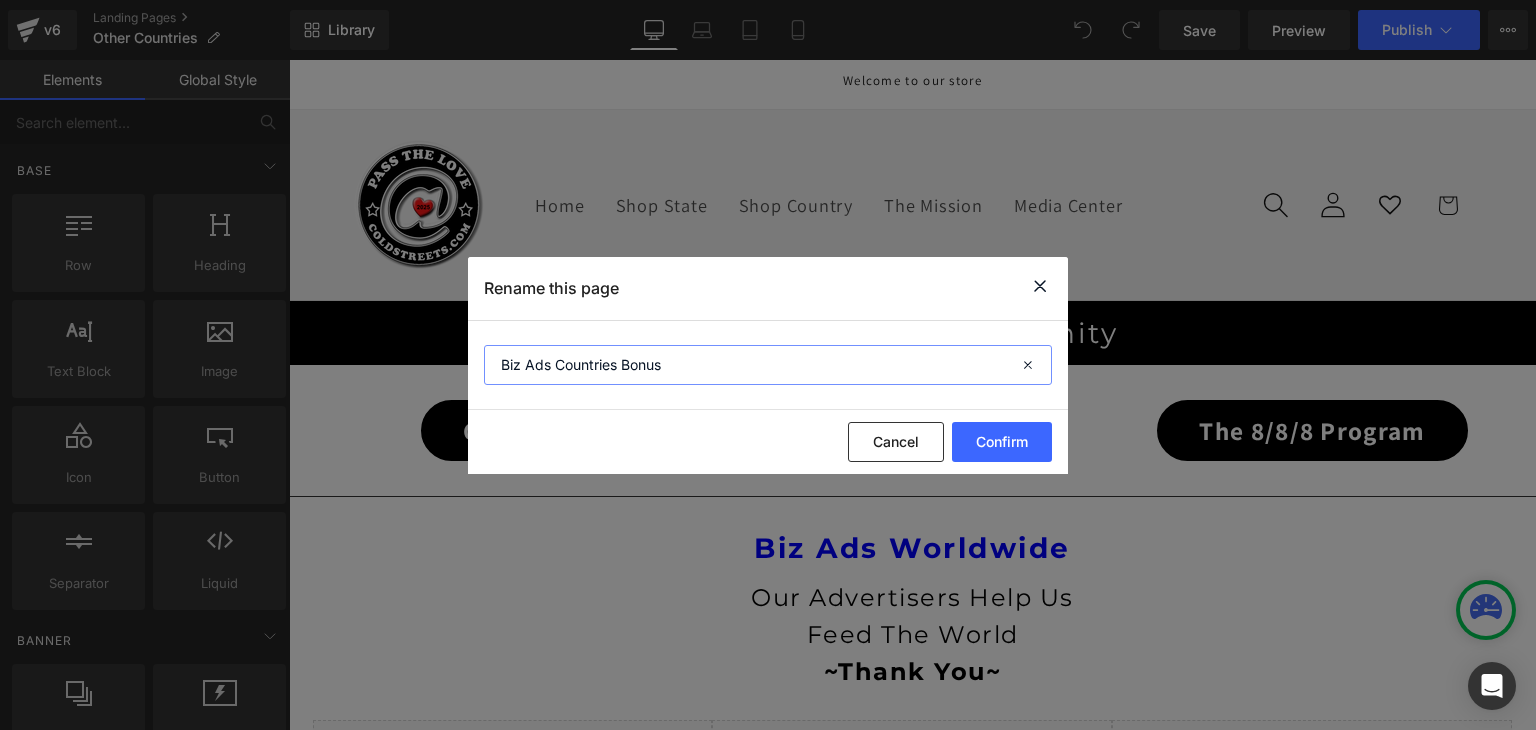 drag, startPoint x: 665, startPoint y: 364, endPoint x: 488, endPoint y: 361, distance: 177.02542 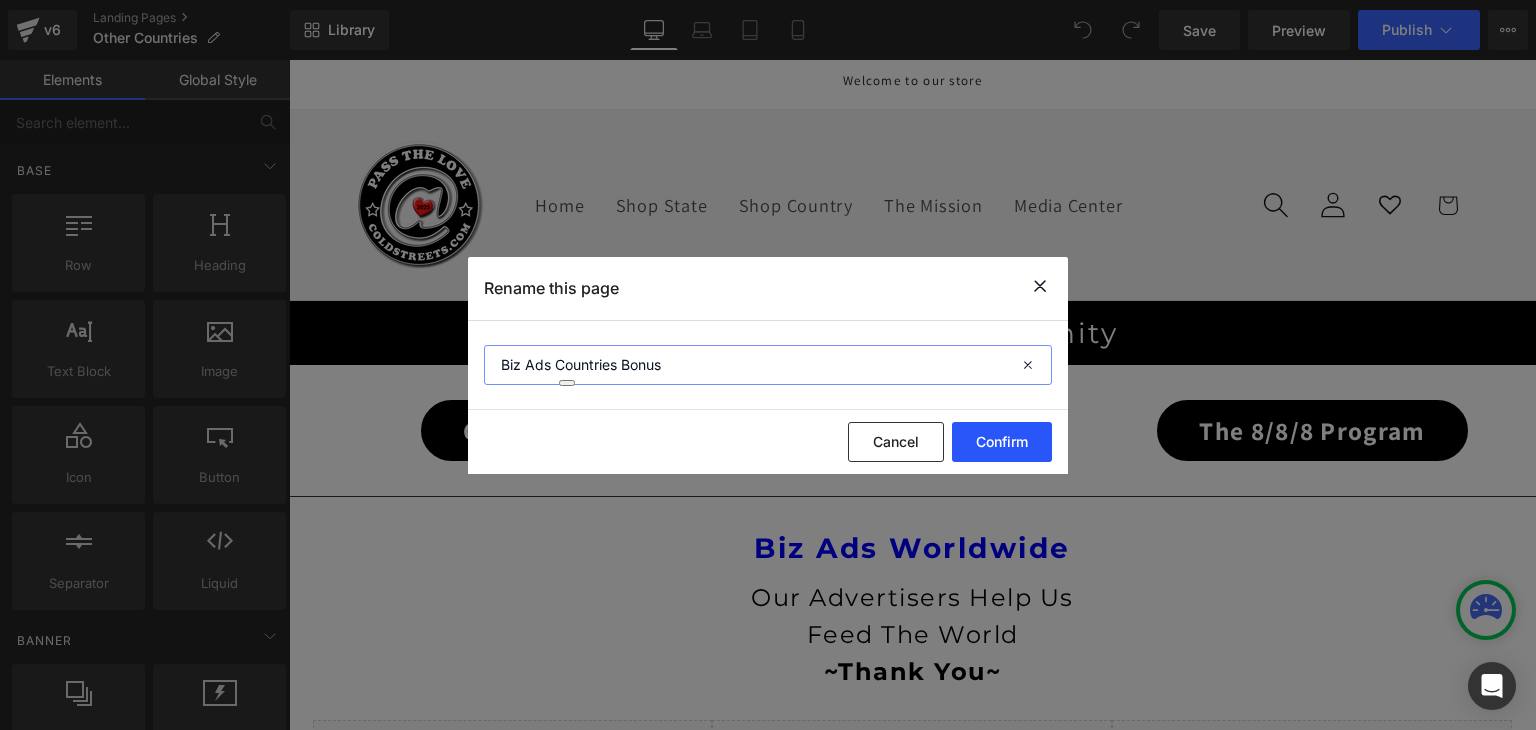 type on "Biz Ads Countries Bonus" 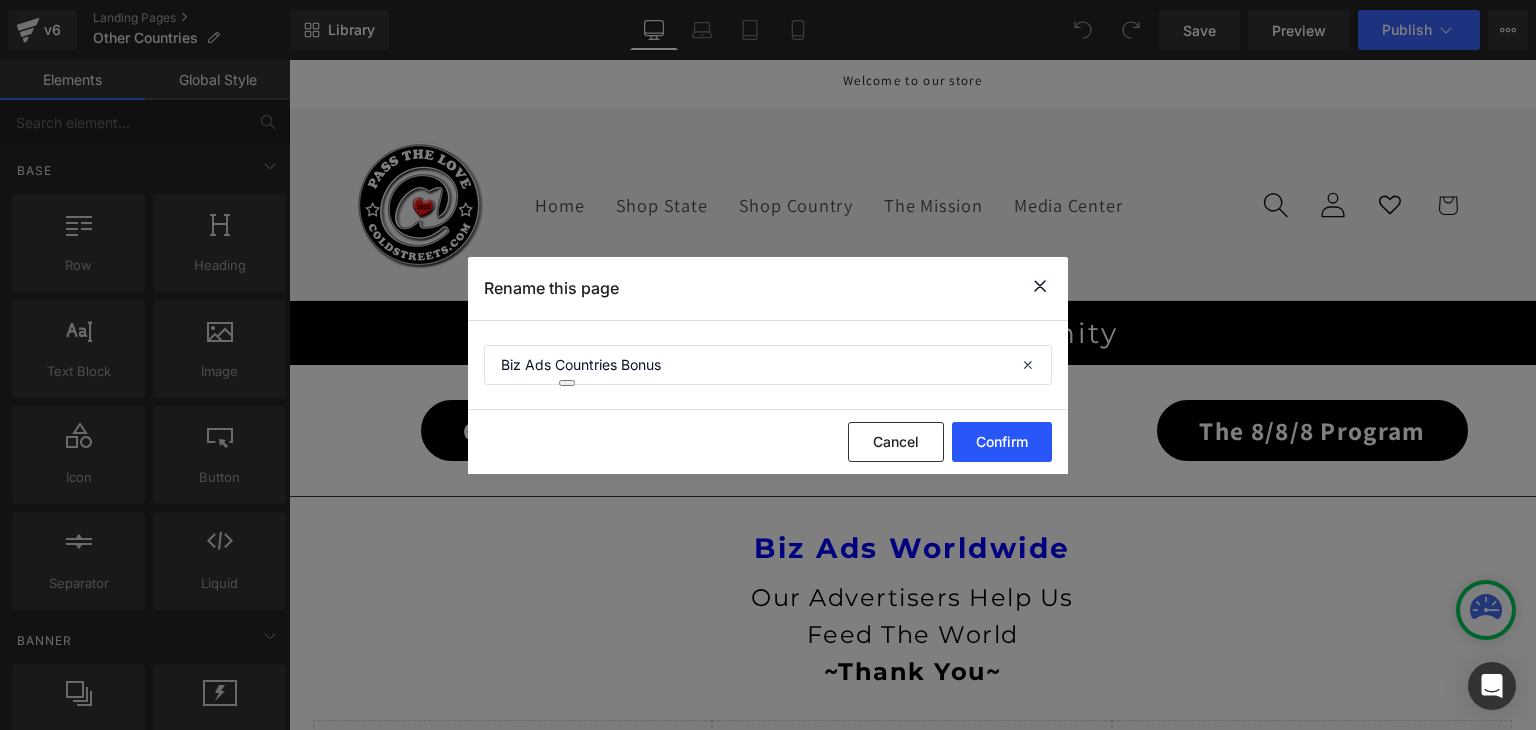 click on "Confirm" at bounding box center (1002, 442) 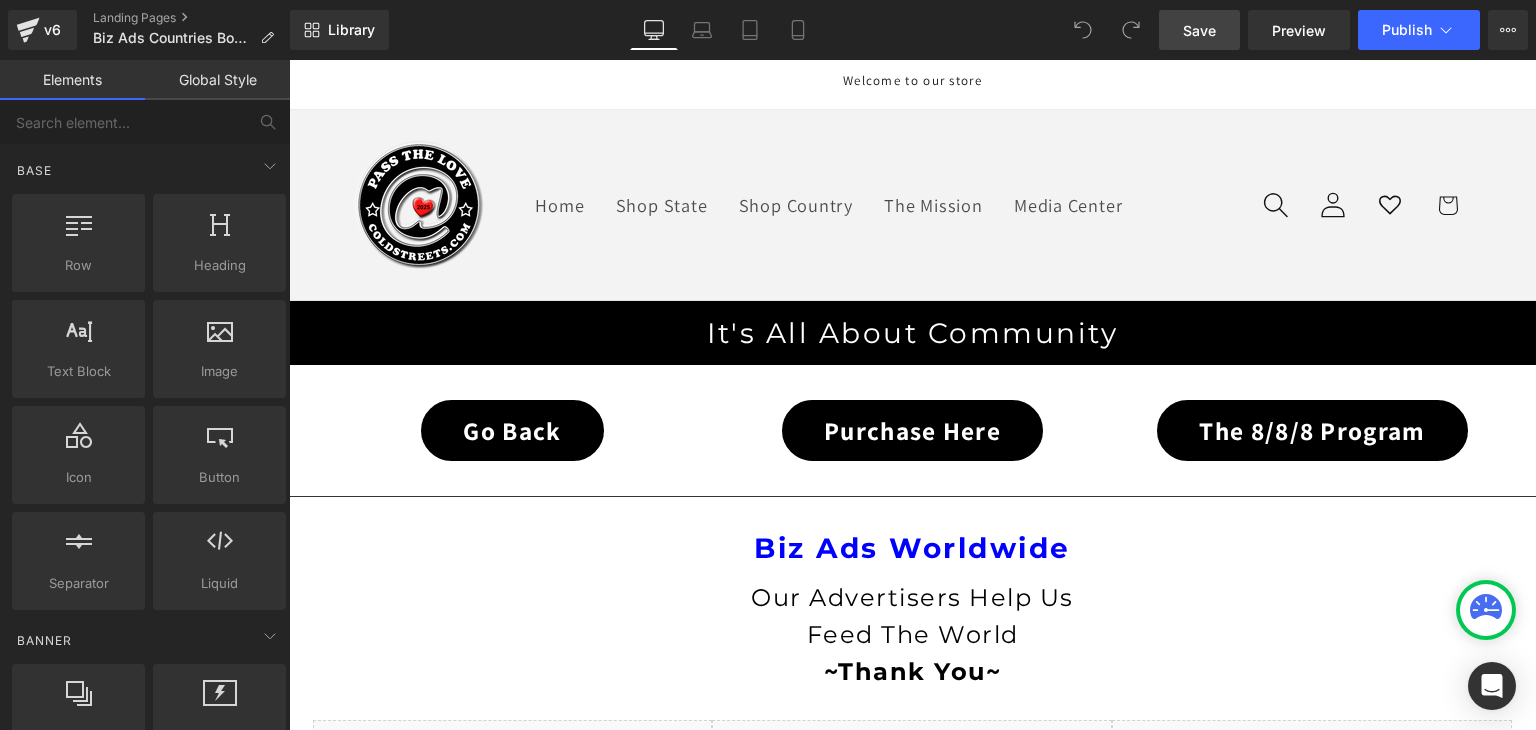 drag, startPoint x: 1208, startPoint y: 33, endPoint x: 1133, endPoint y: 10, distance: 78.44743 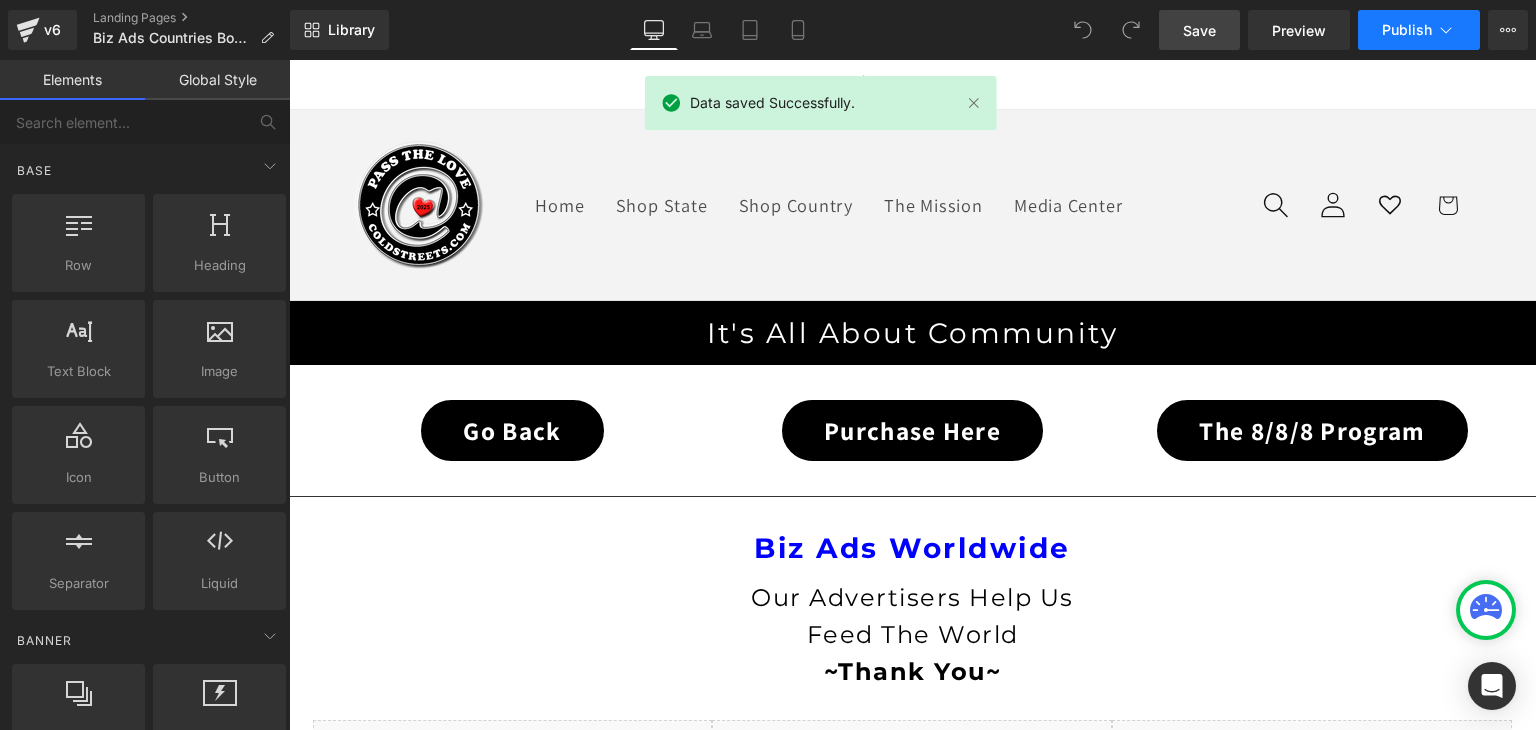 click 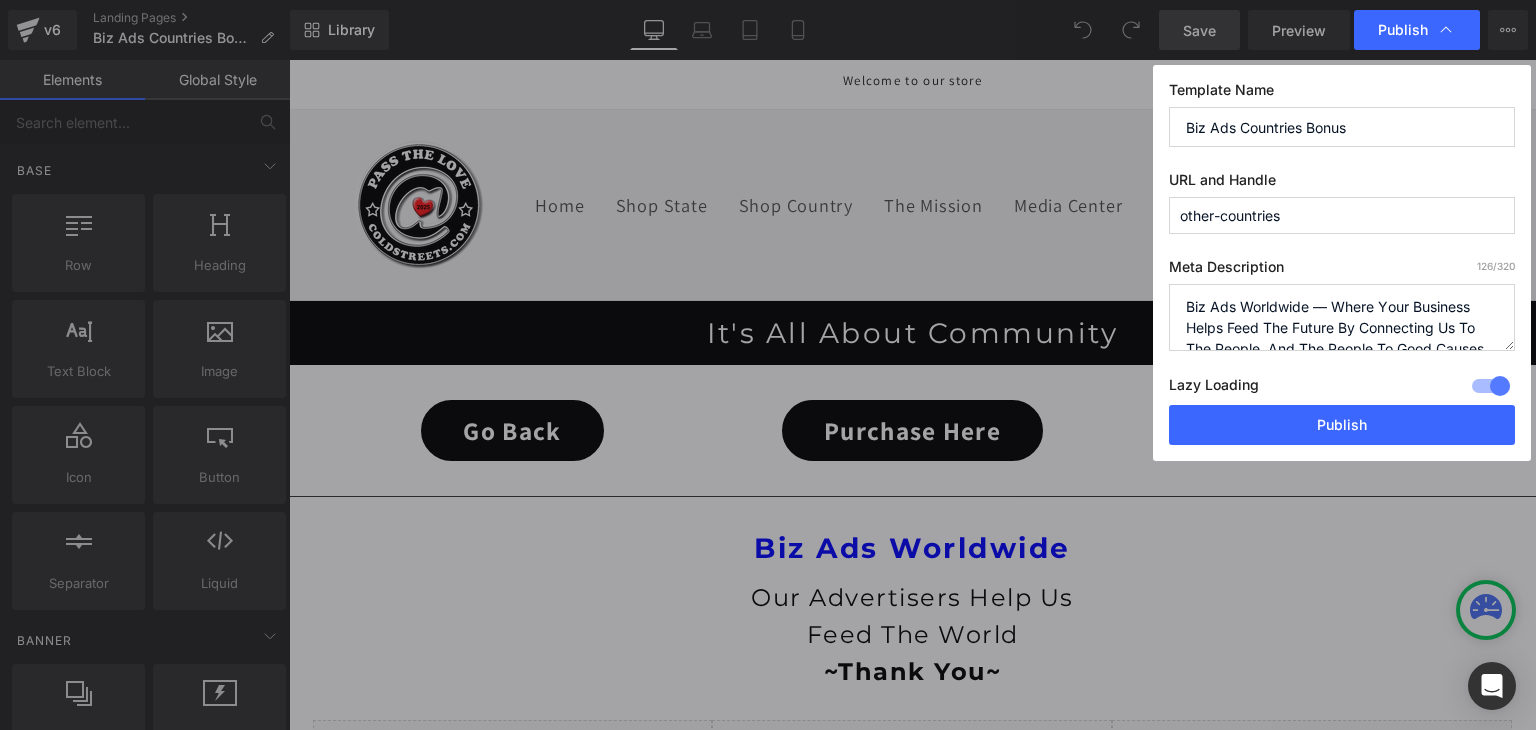 click on "Biz Ads Worldwide — Where Your Business Helps Feed The Future By Connecting Us To The People, And The People To Good Causes." at bounding box center [1342, 317] 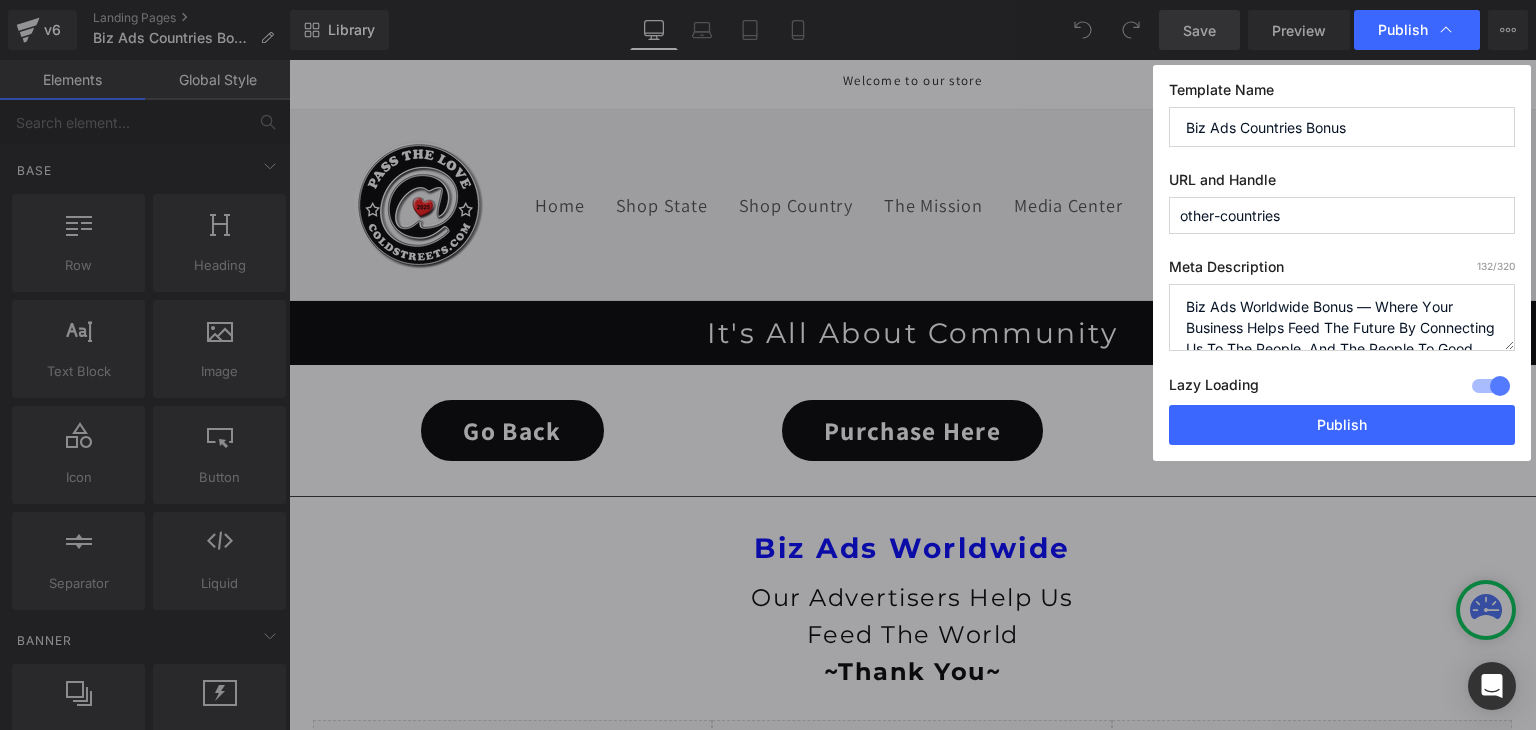 click on "Biz Ads Worldwide — Where Your Business Helps Feed The Future By Connecting Us To The People, And The People To Good Causes." at bounding box center [1342, 317] 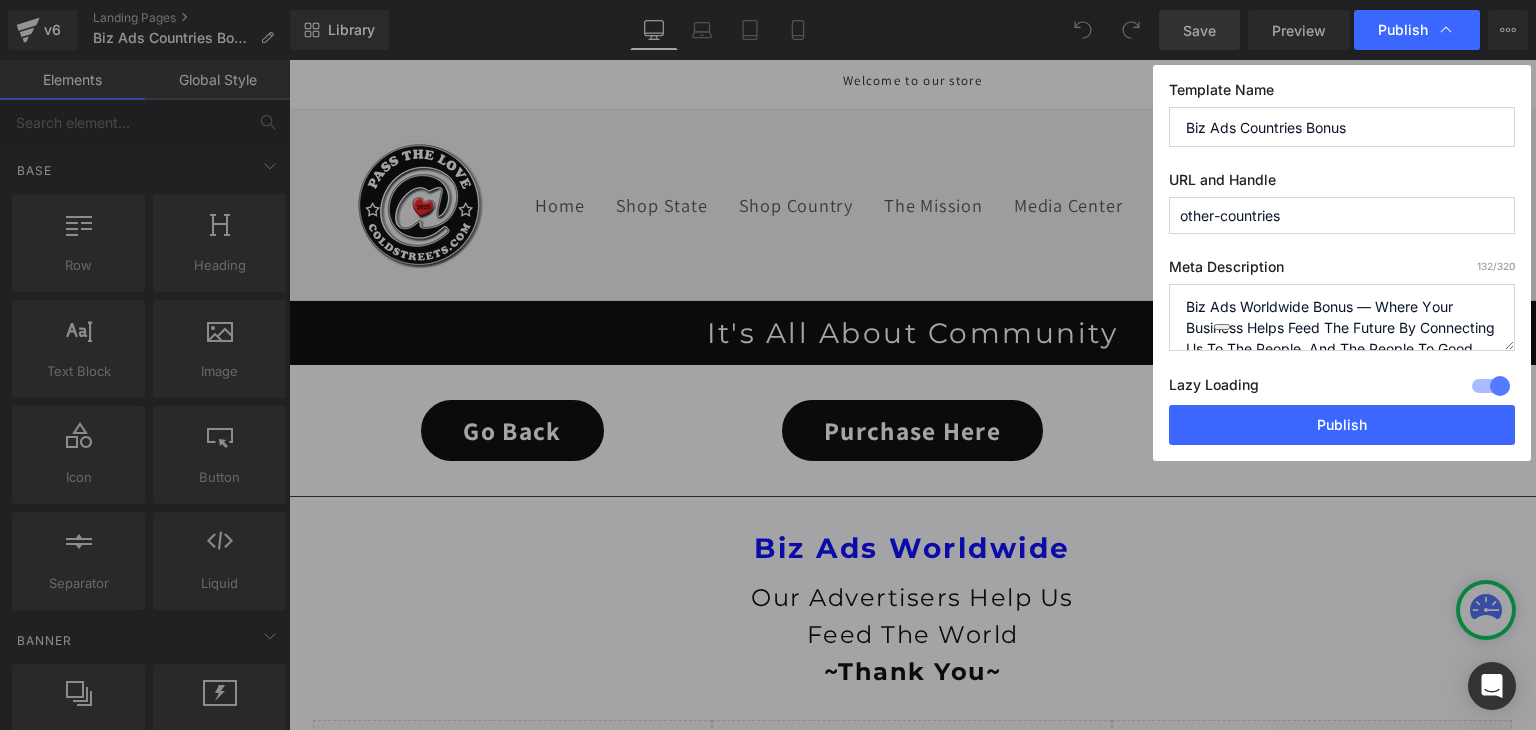 type on "Biz Ads Worldwide Bonus — Where Your Business Helps Feed The Future By Connecting Us To The People, And The People To Good Causes." 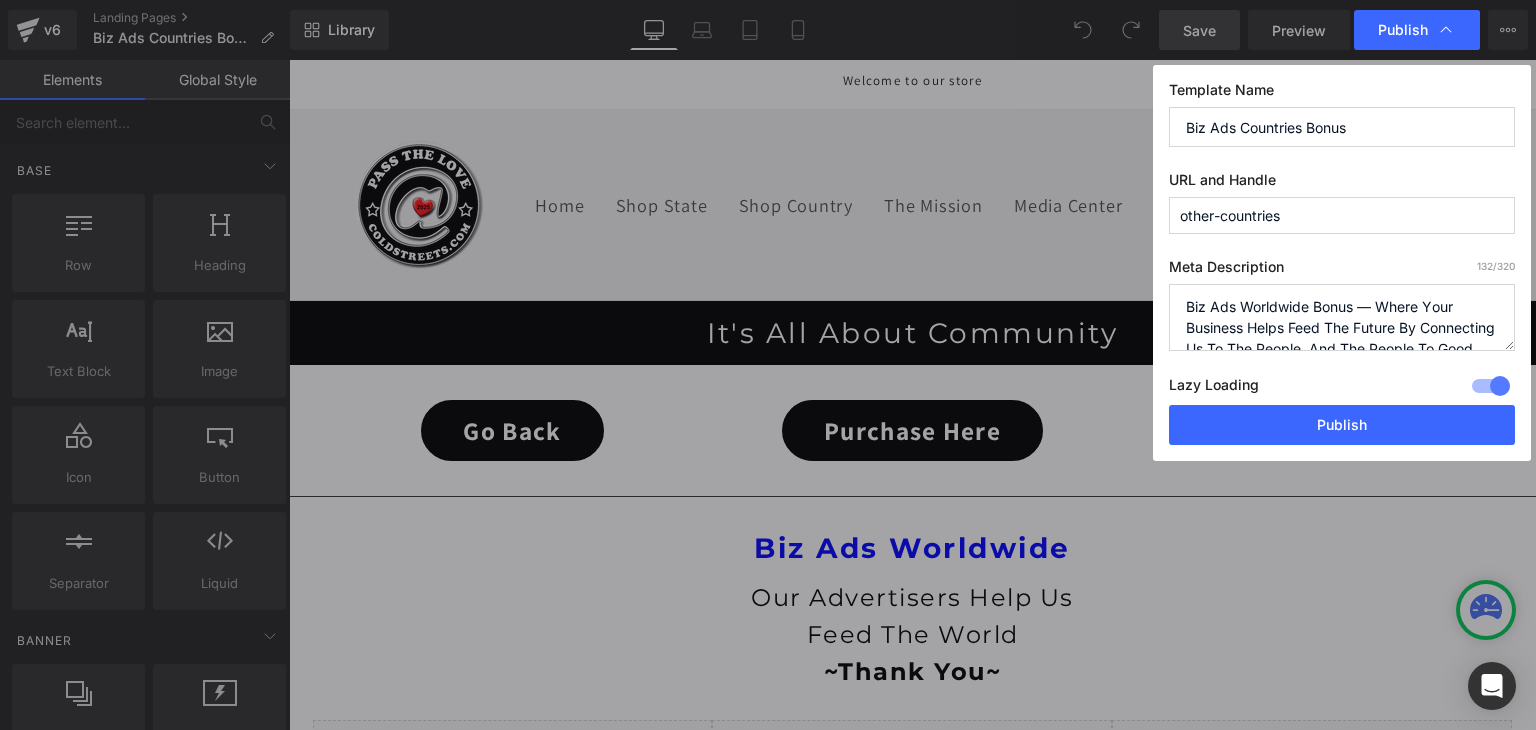 drag, startPoint x: 1364, startPoint y: 126, endPoint x: 1174, endPoint y: 124, distance: 190.01053 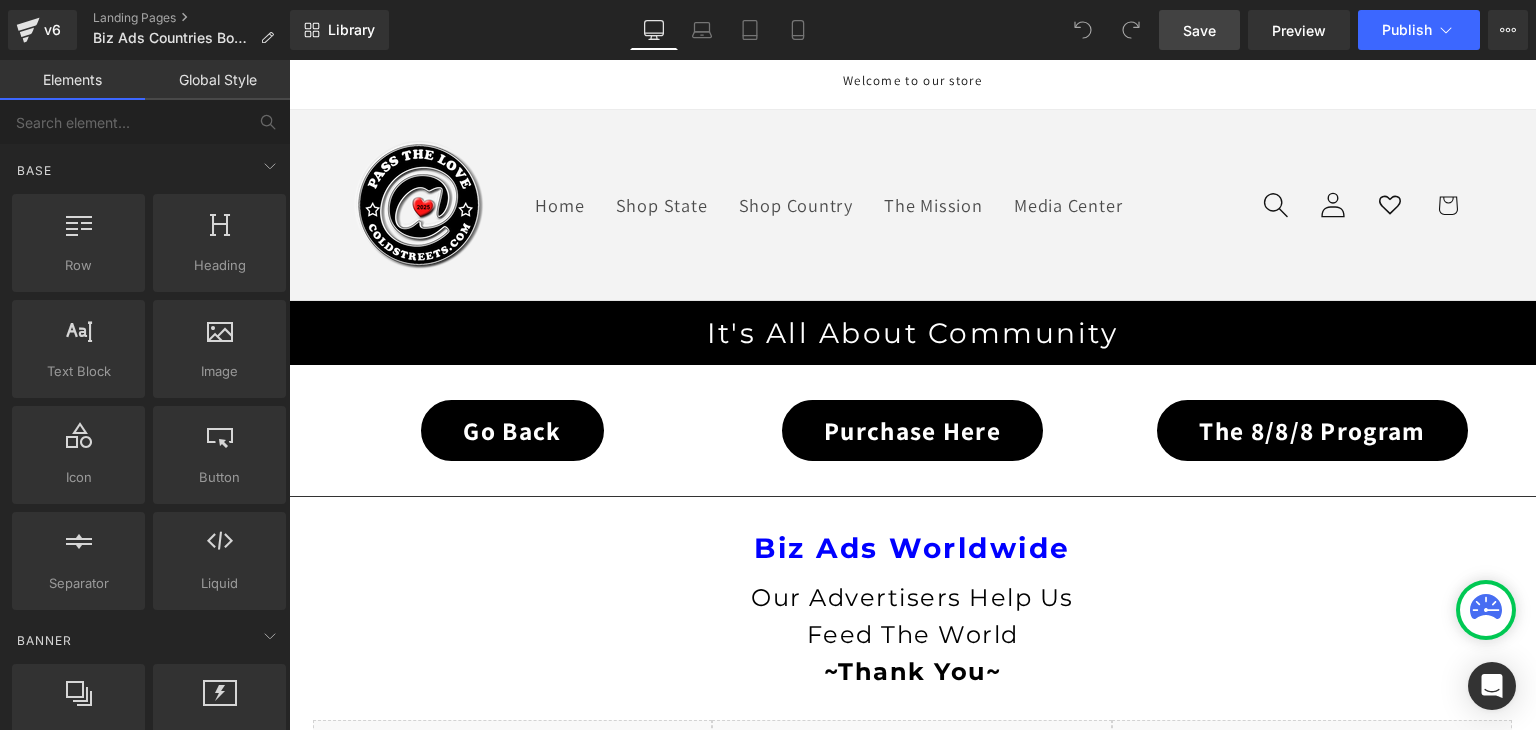 click at bounding box center (267, 38) 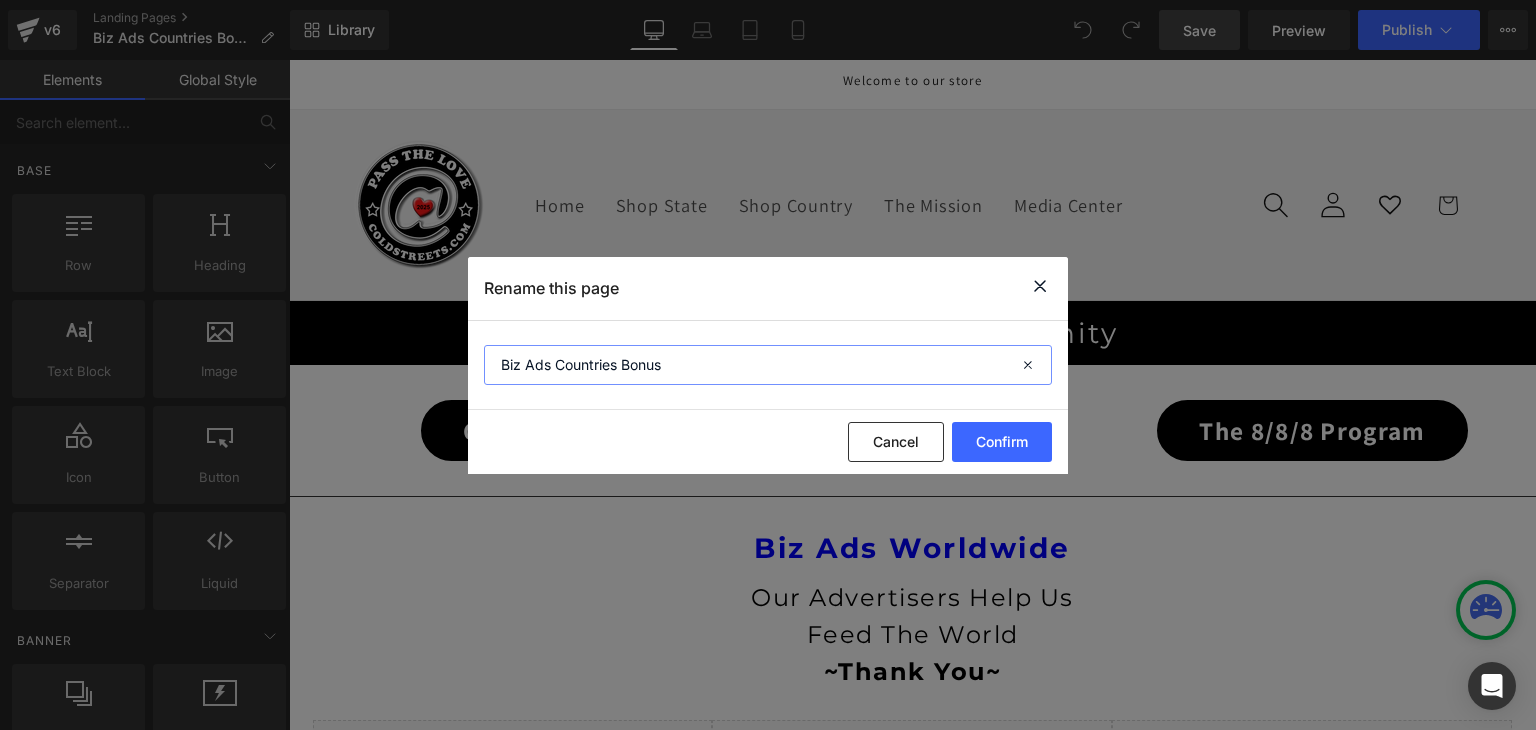 drag, startPoint x: 664, startPoint y: 371, endPoint x: 479, endPoint y: 363, distance: 185.1729 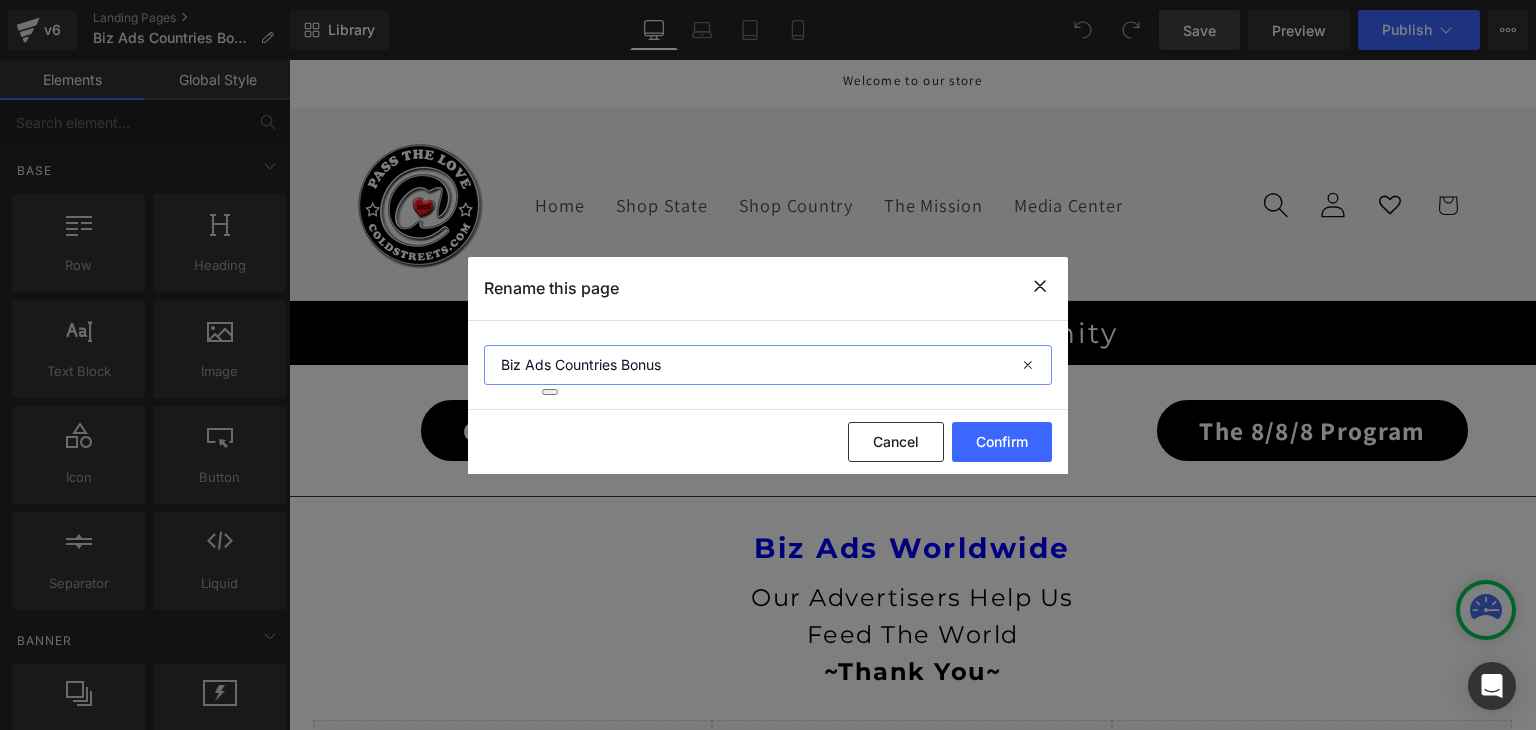 paste on "Worldwide" 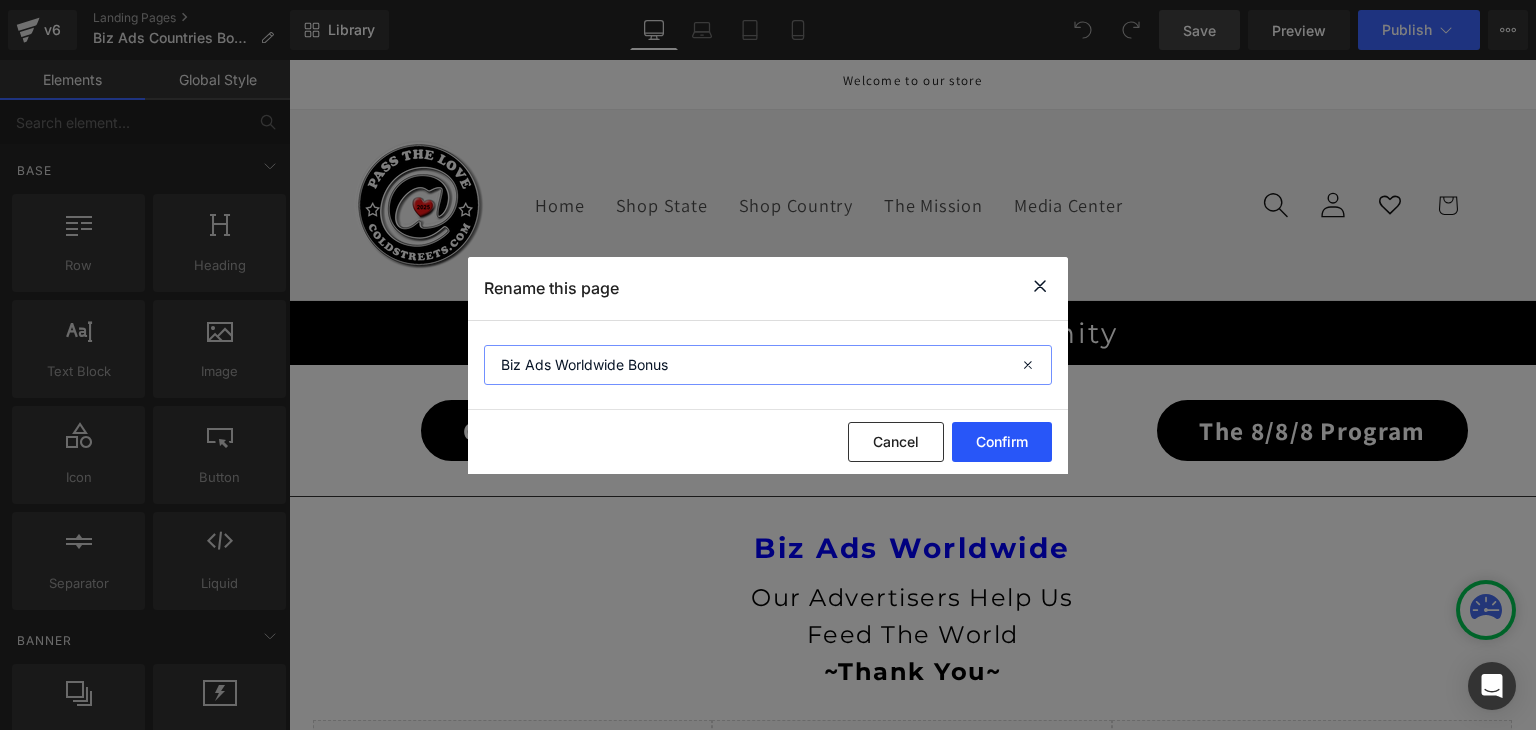 type on "Biz Ads Worldwide Bonus" 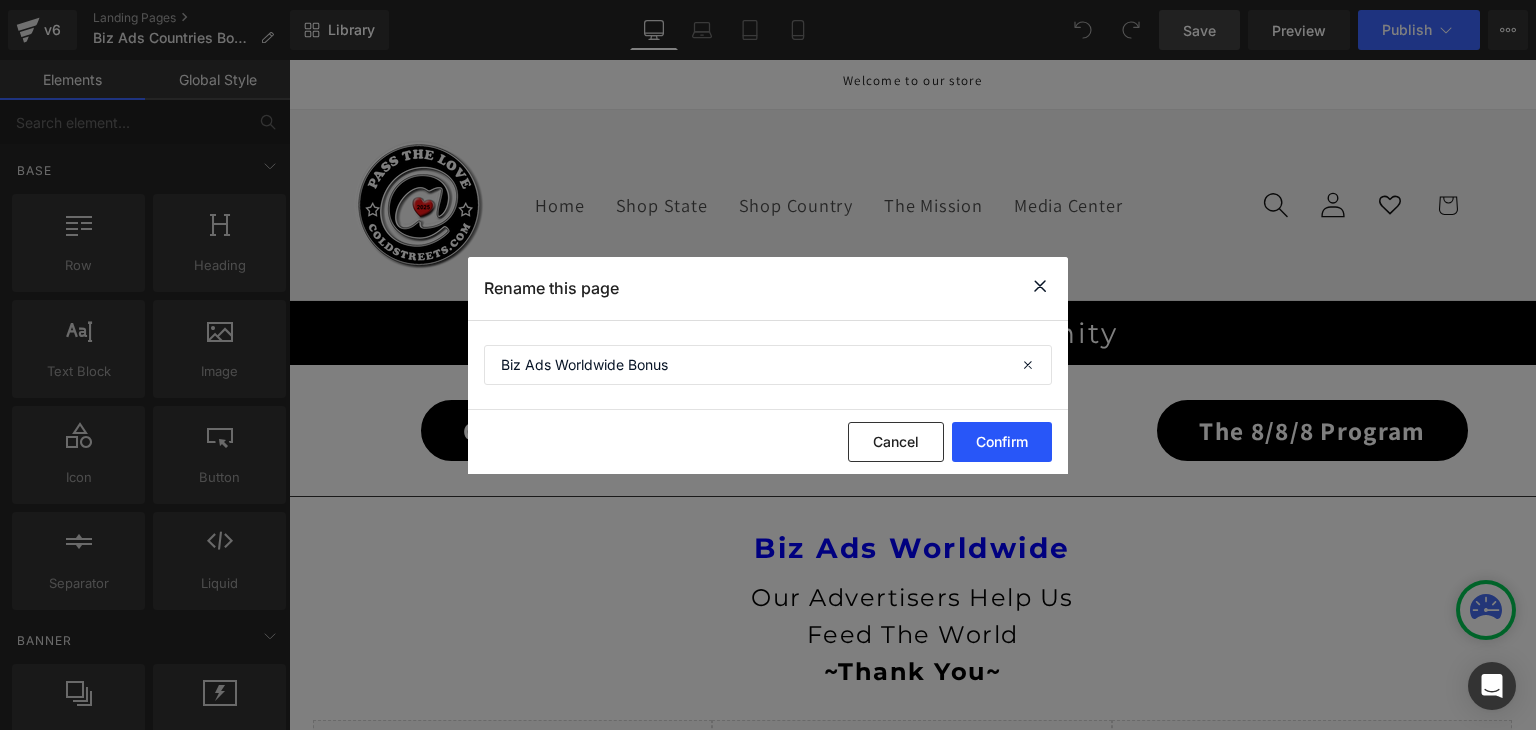 click on "Confirm" at bounding box center [1002, 442] 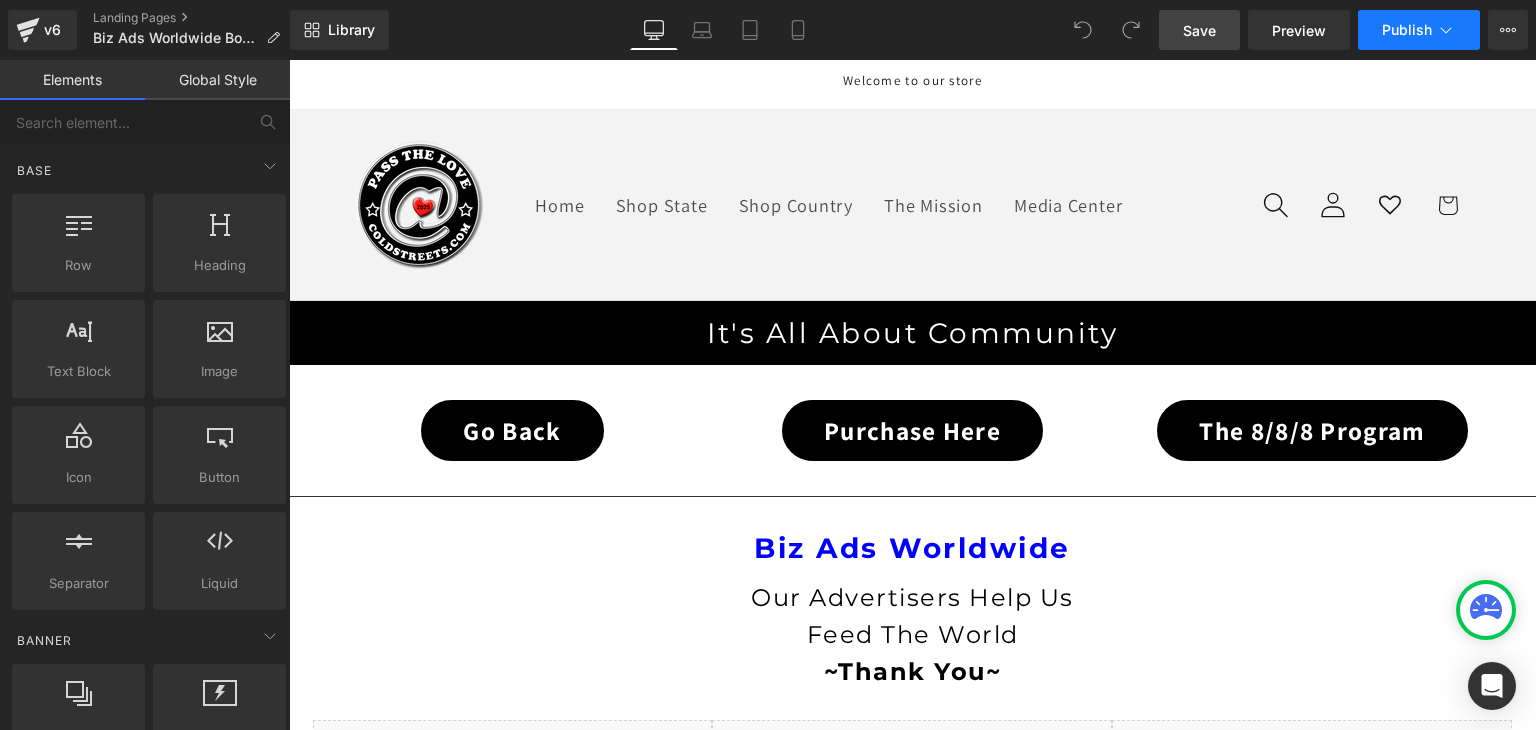 click 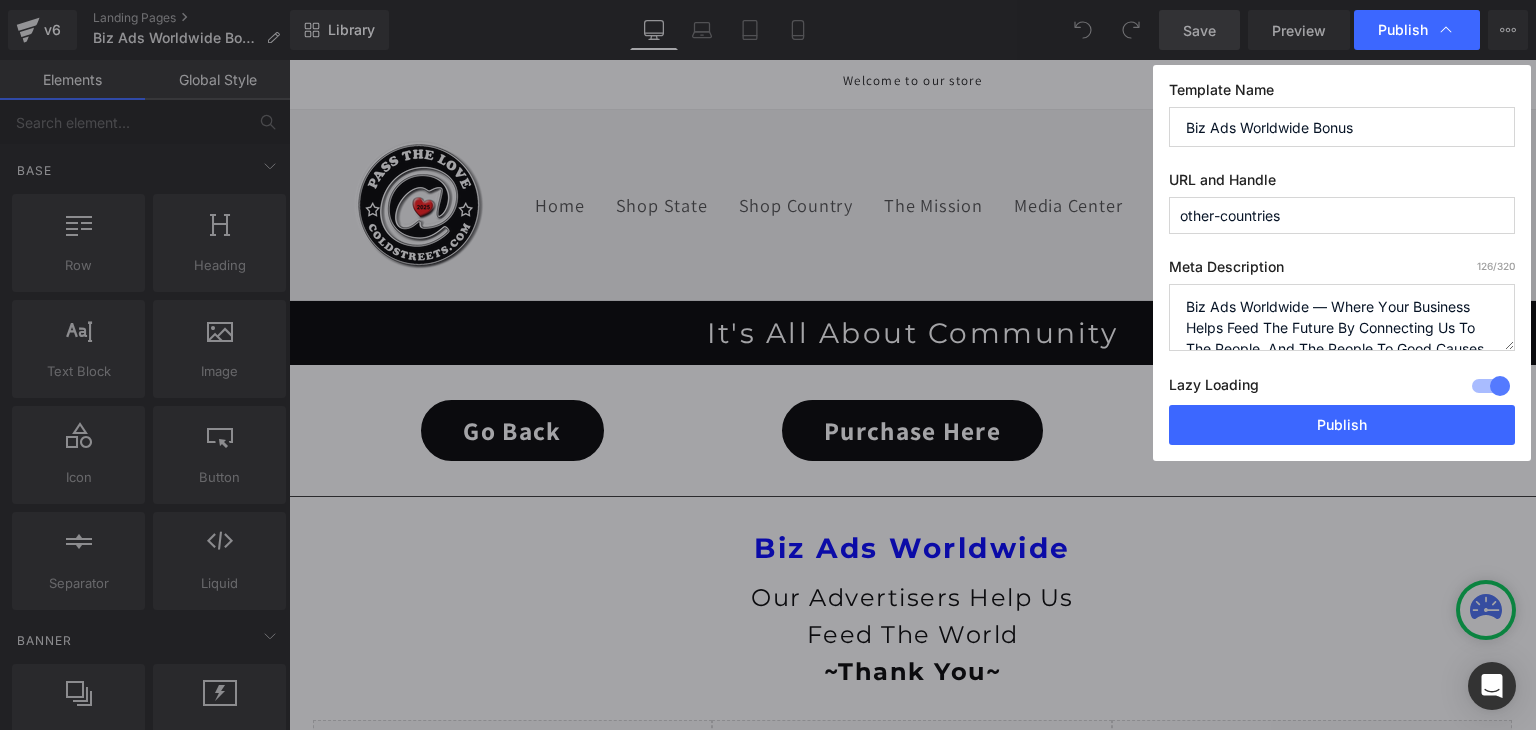 drag, startPoint x: 1306, startPoint y: 218, endPoint x: 1175, endPoint y: 217, distance: 131.00381 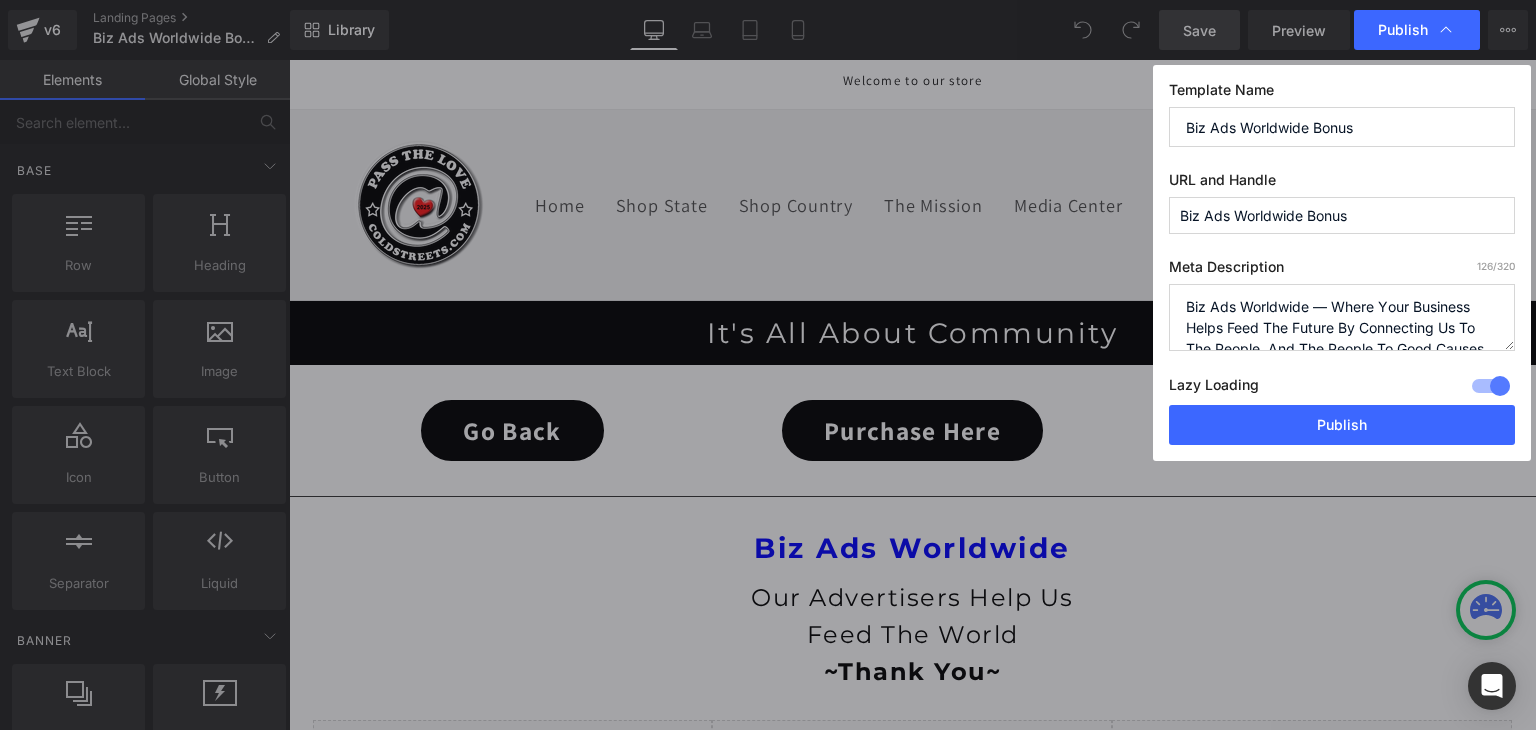 click on "Biz Ads Worldwide Bonus" at bounding box center (1342, 215) 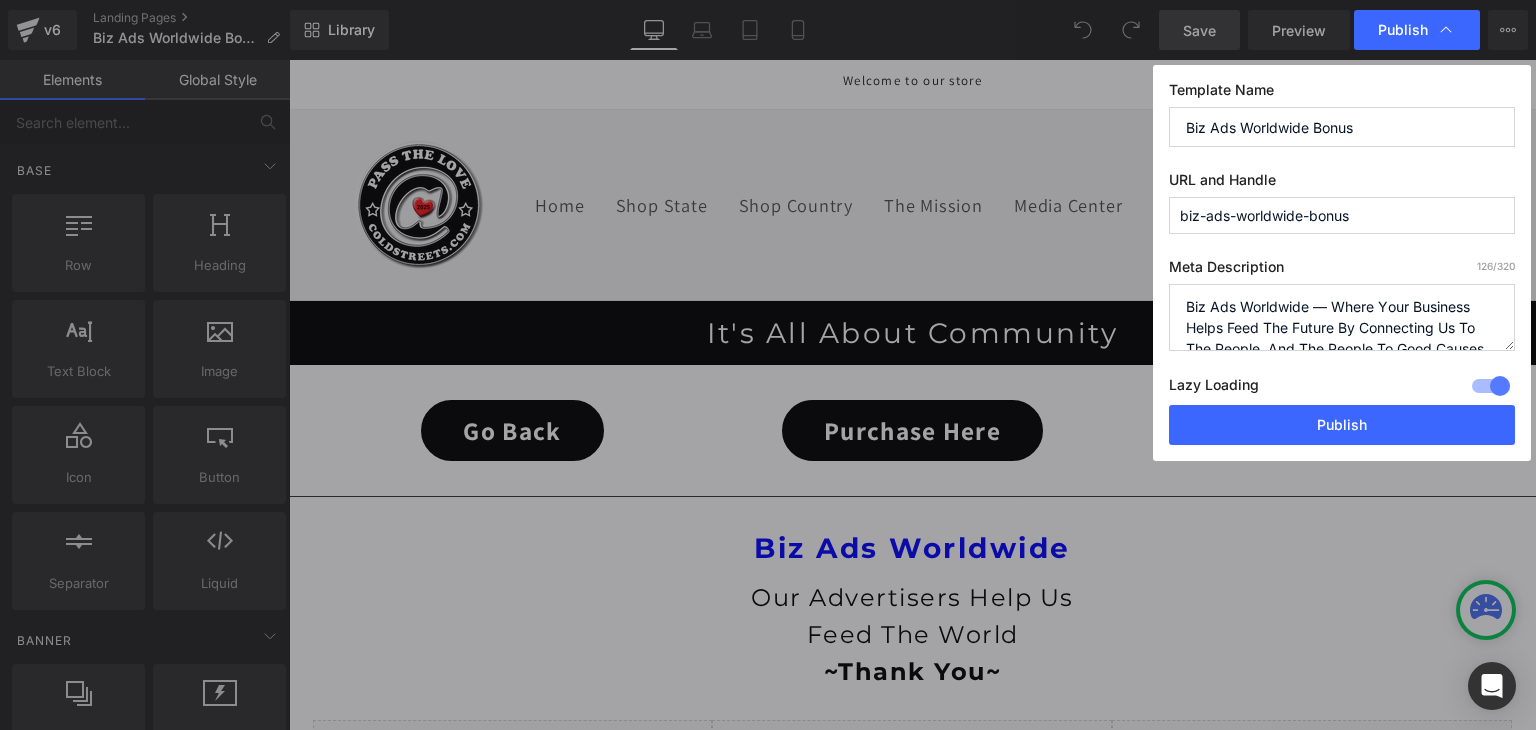 drag, startPoint x: 1364, startPoint y: 215, endPoint x: 1164, endPoint y: 215, distance: 200 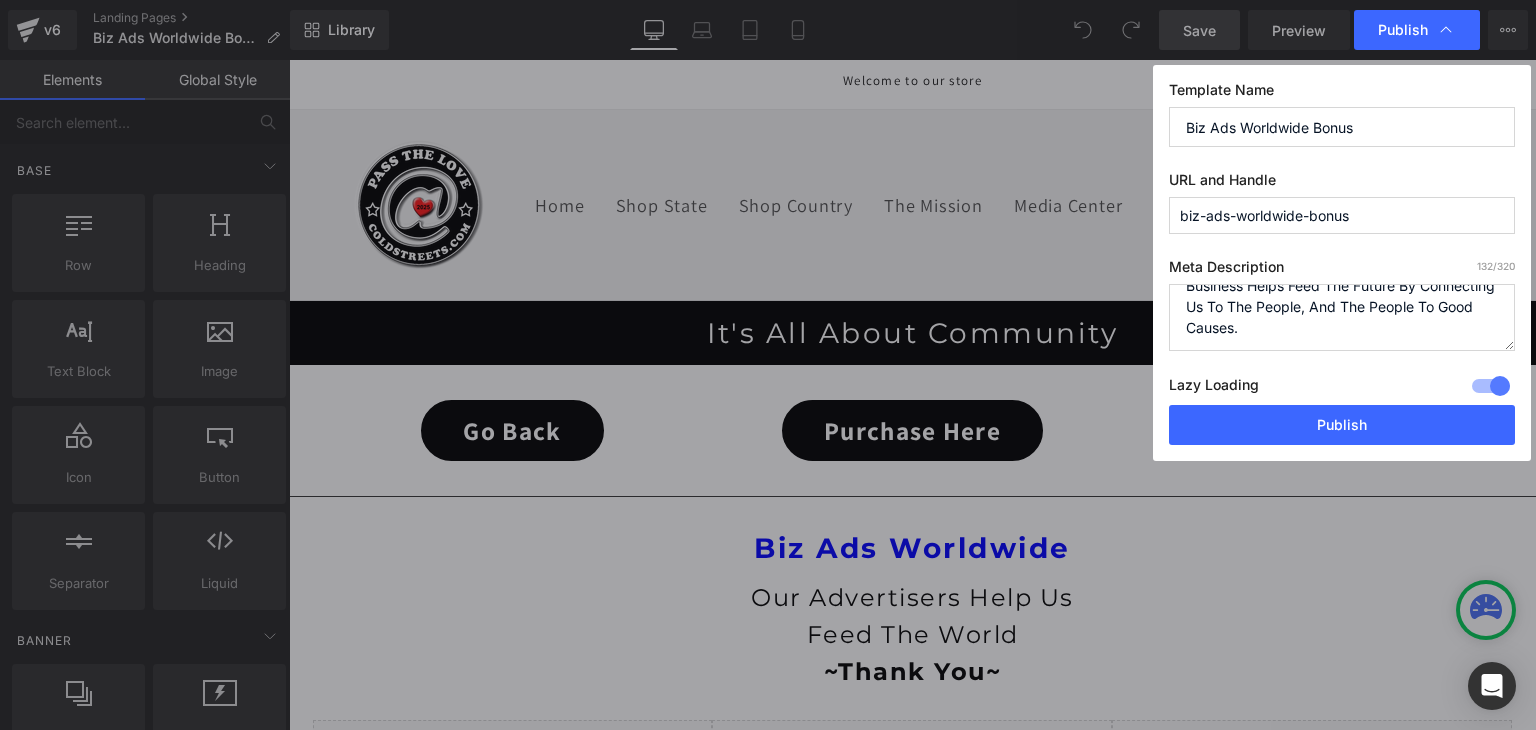 scroll, scrollTop: 84, scrollLeft: 0, axis: vertical 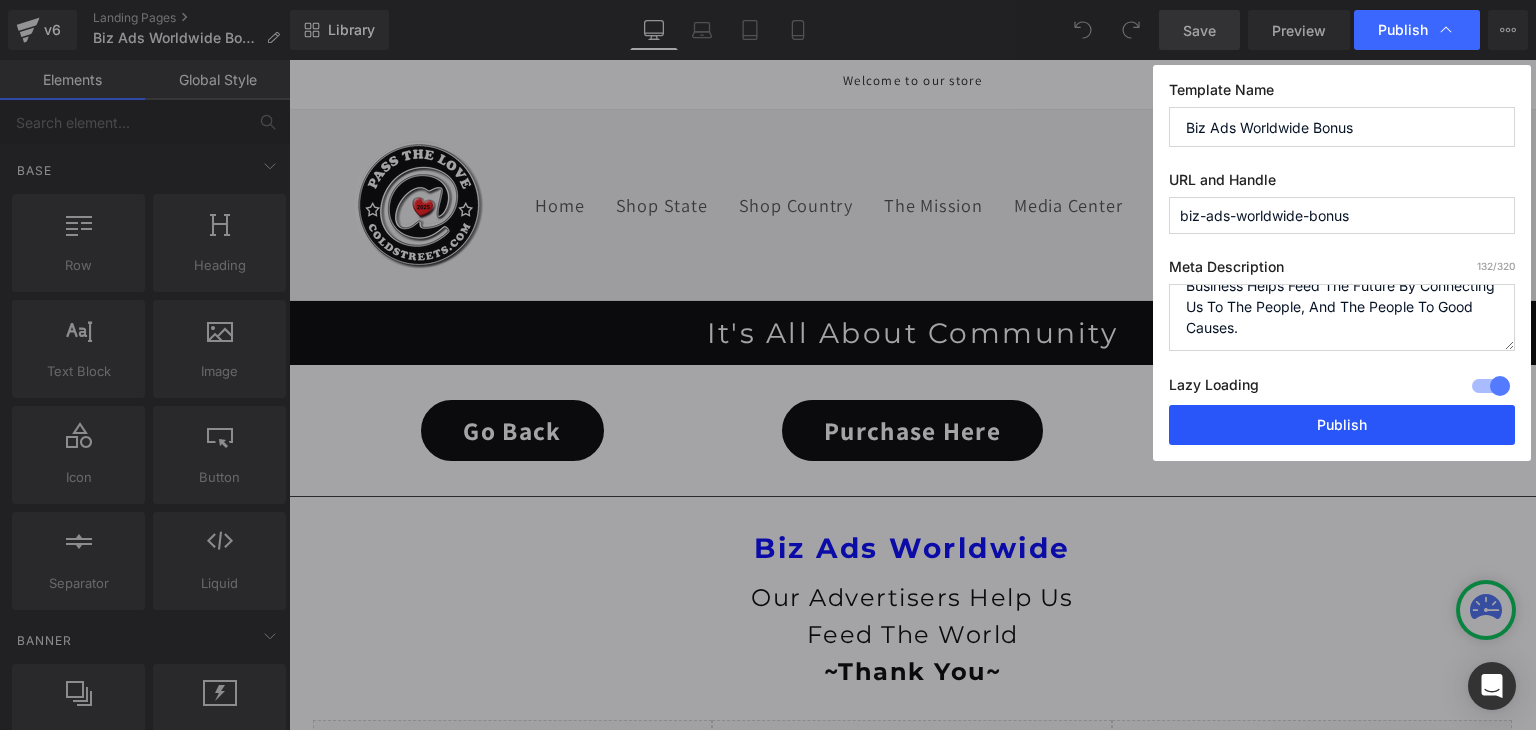 type on "Biz Ads Worldwide Bonus — Where Your Business Helps Feed The Future By Connecting Us To The People, And The People To Good Causes." 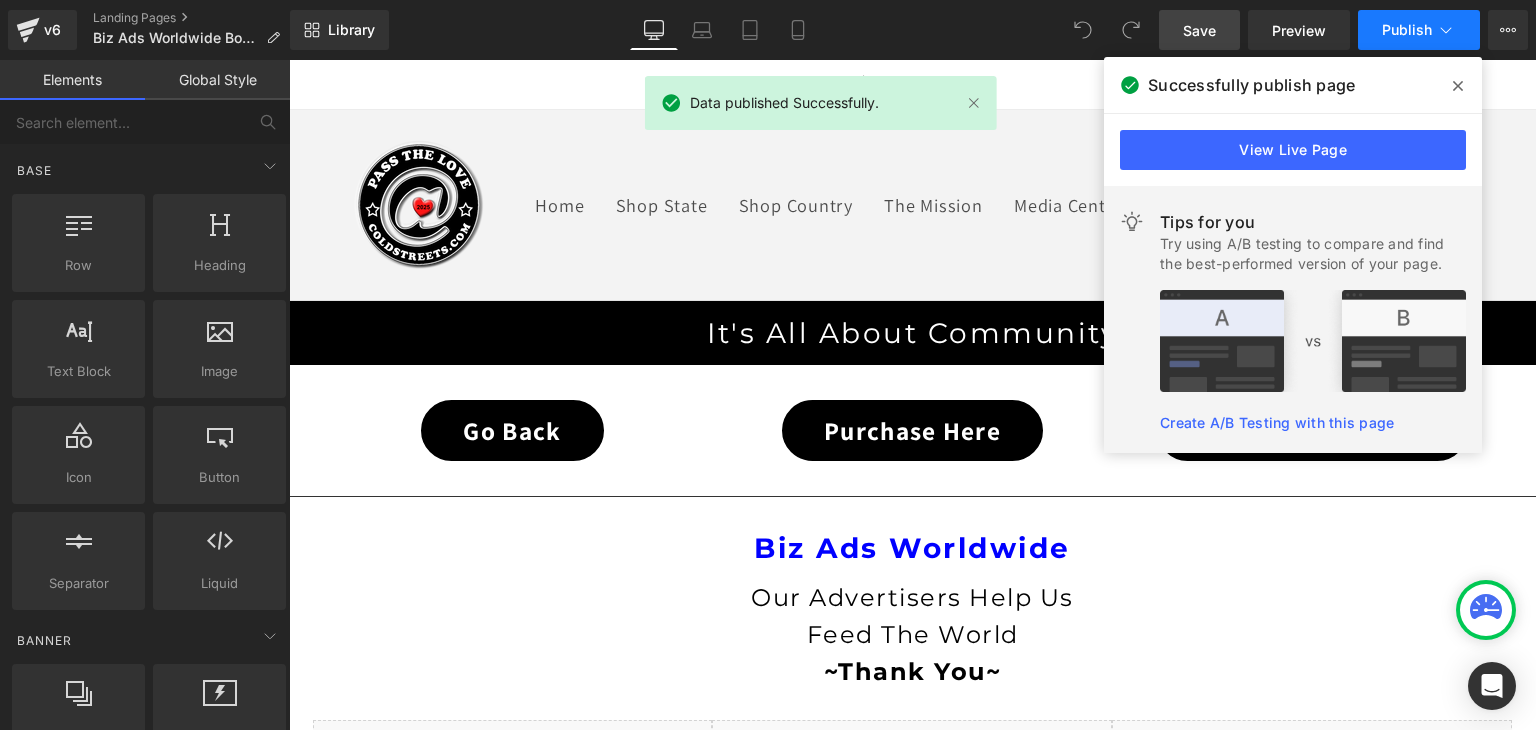 click on "Publish" at bounding box center (1419, 30) 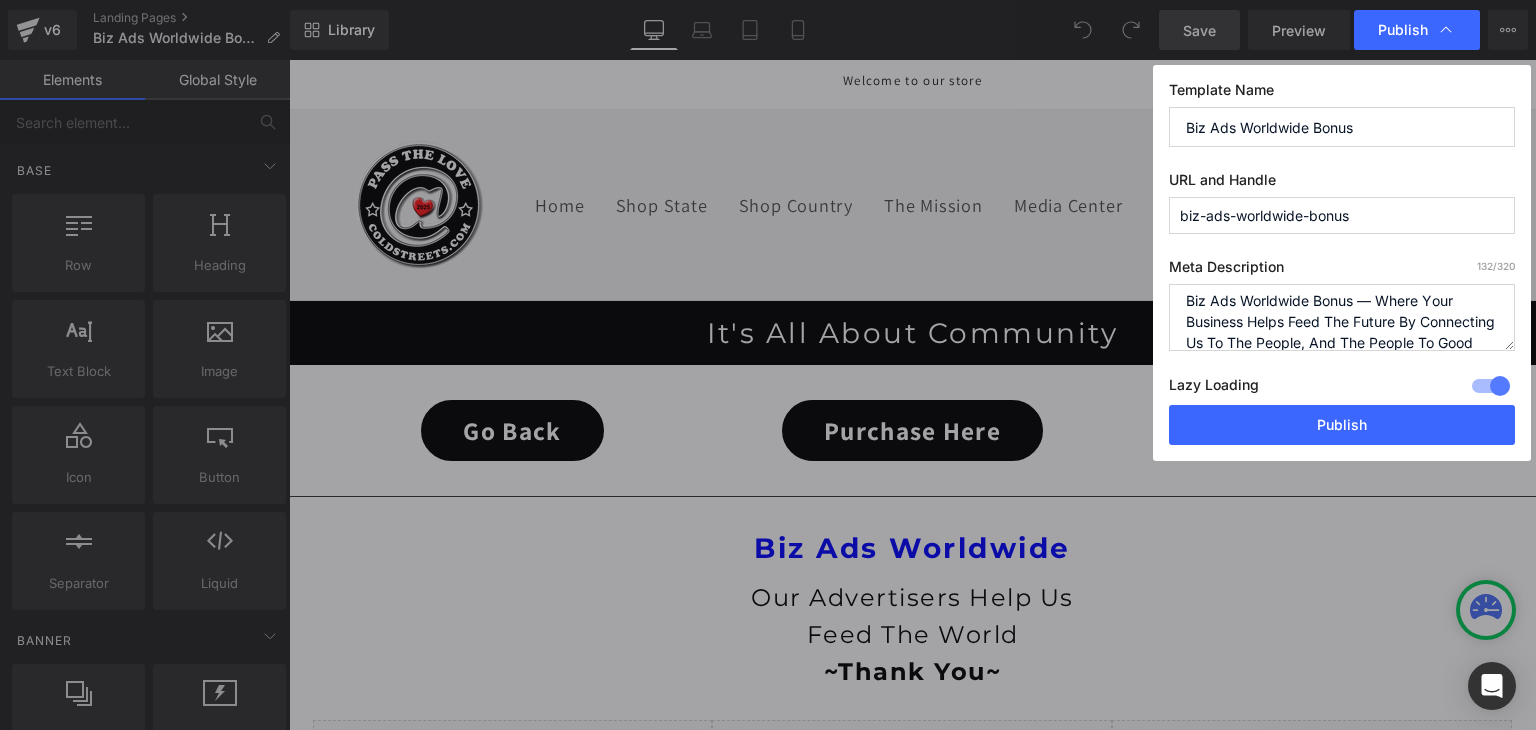 scroll, scrollTop: 0, scrollLeft: 0, axis: both 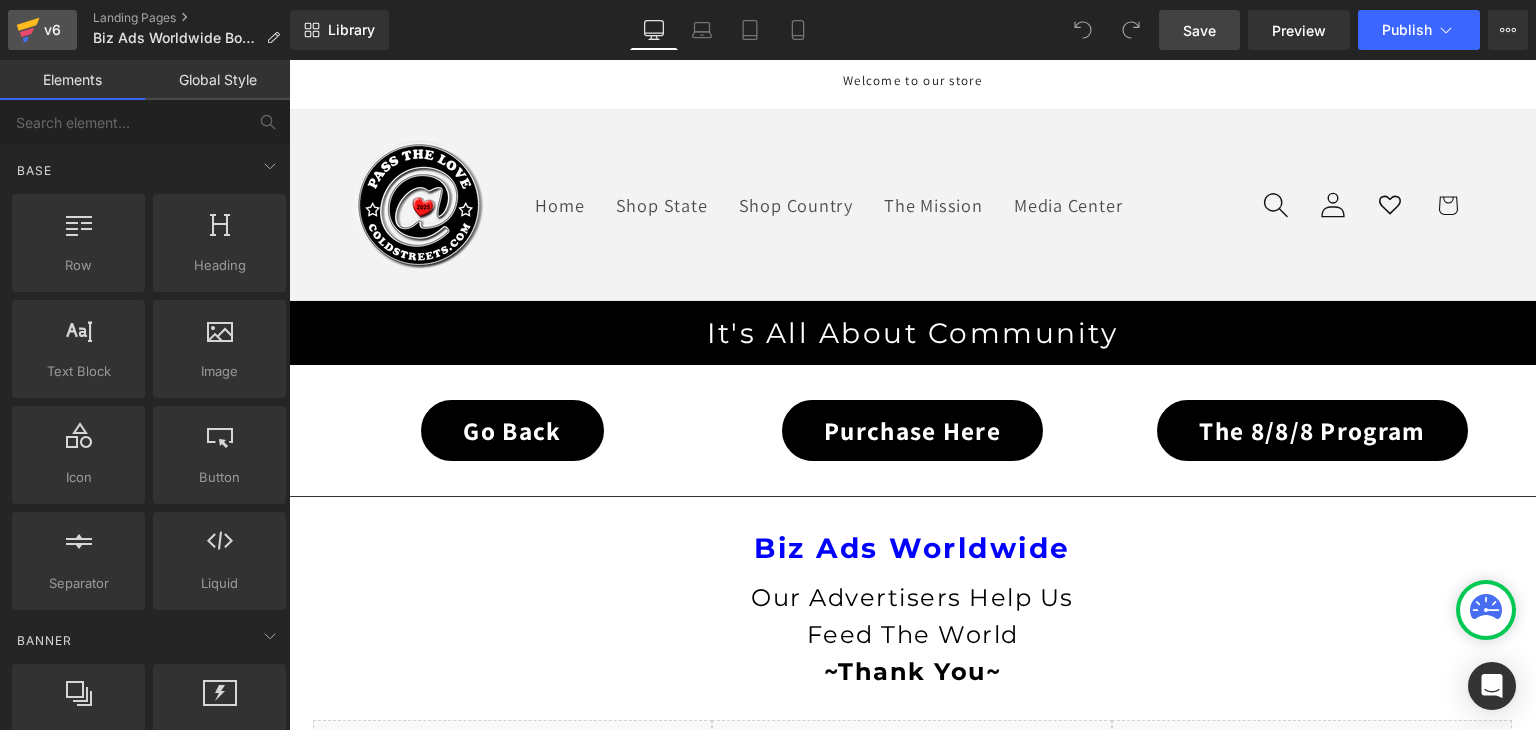 click 